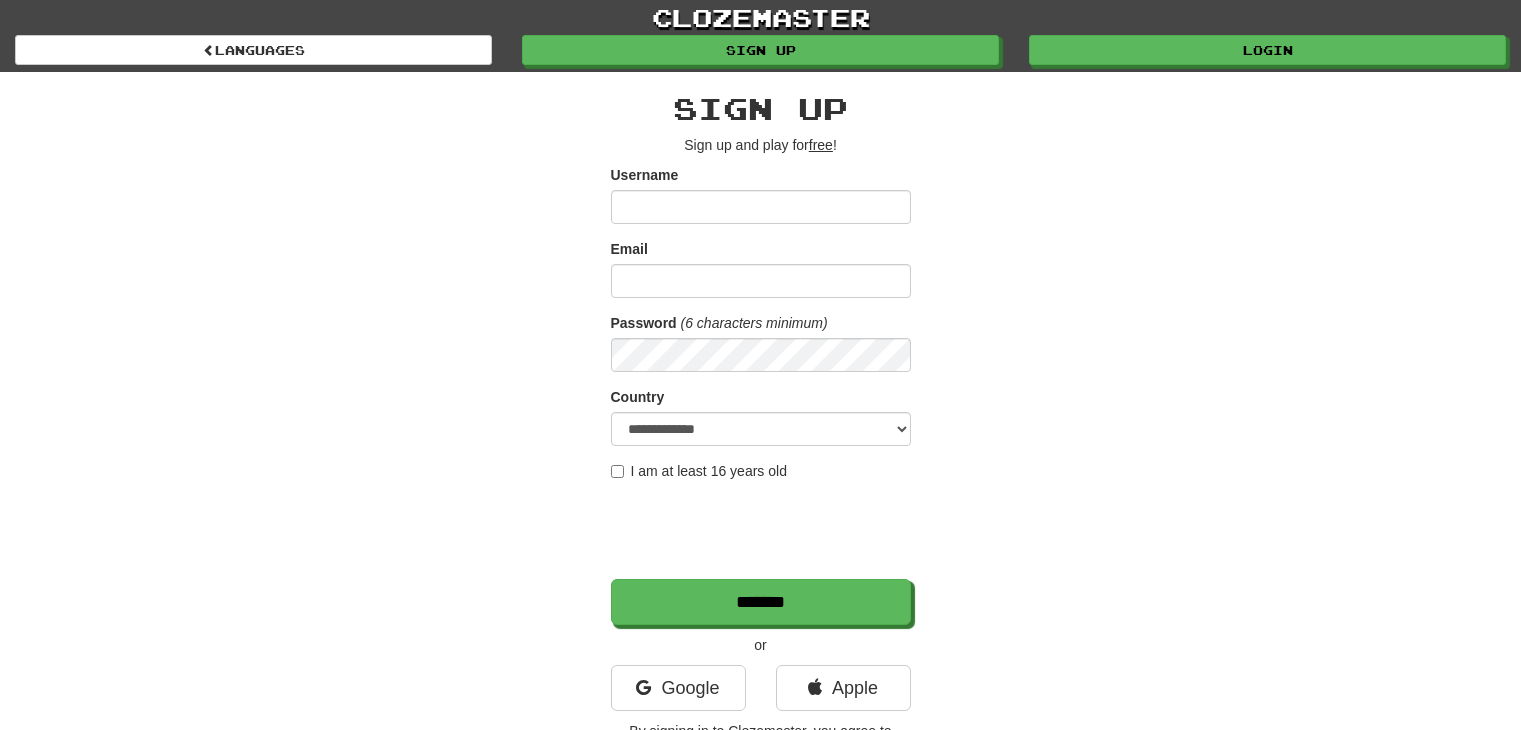 scroll, scrollTop: 0, scrollLeft: 0, axis: both 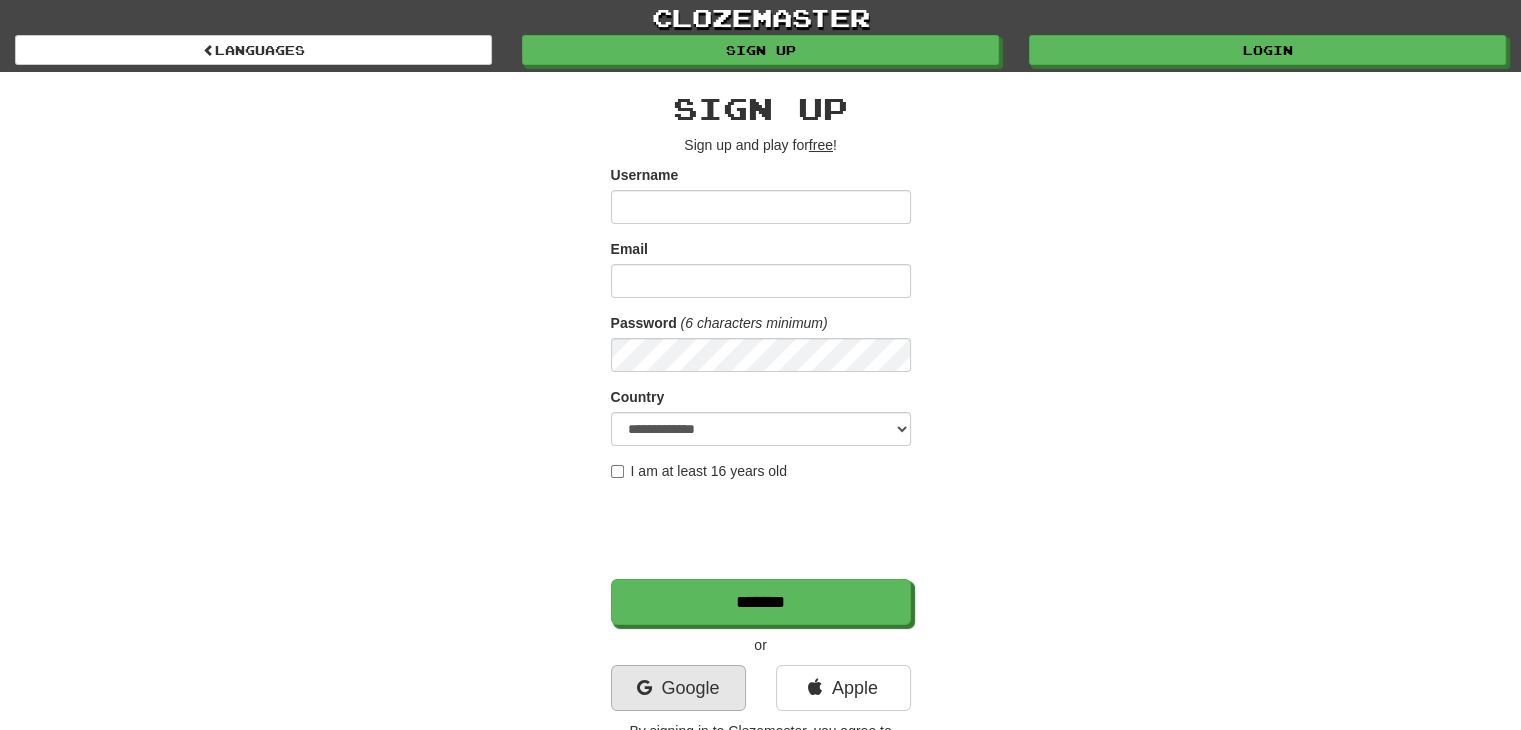 click on "Google" at bounding box center [678, 693] 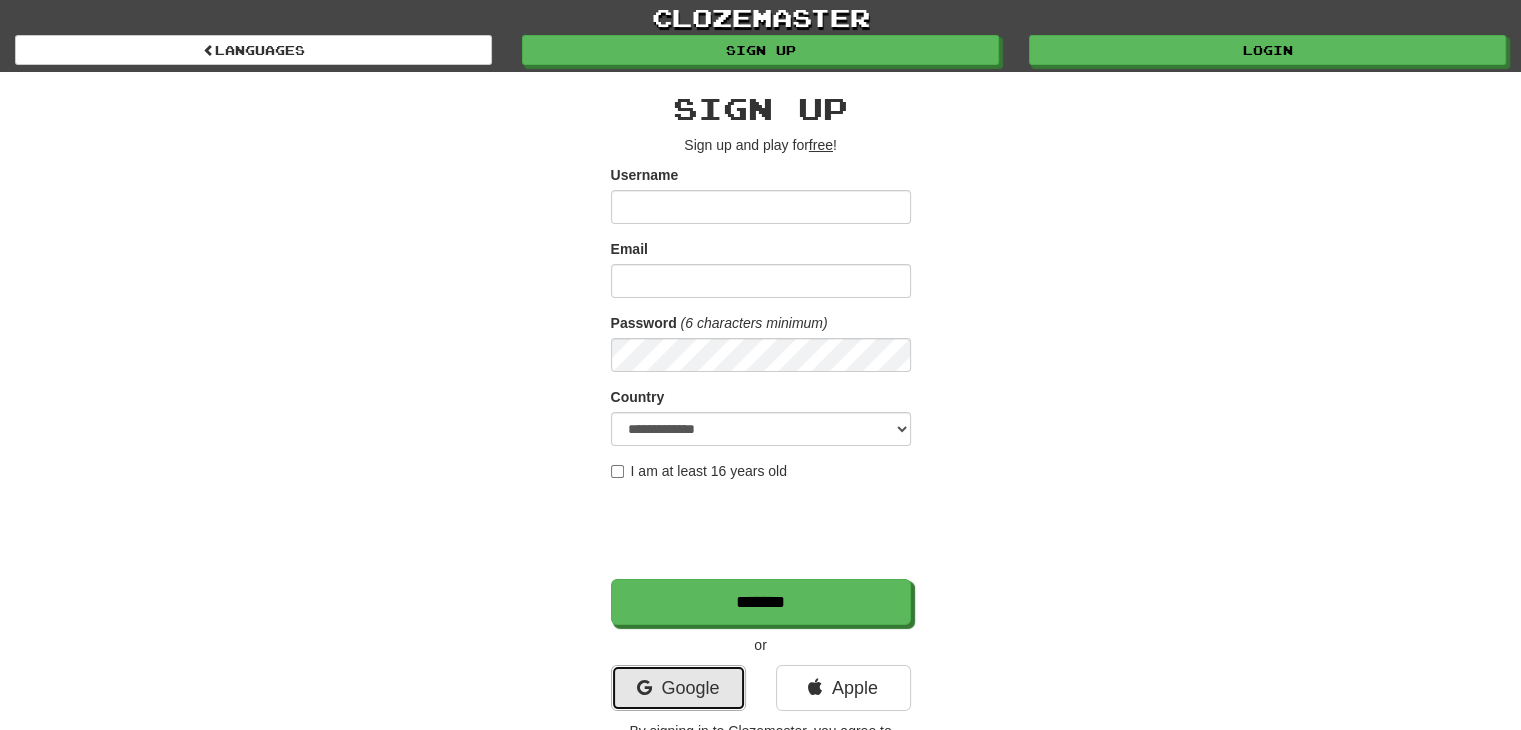 click on "Google" at bounding box center [678, 688] 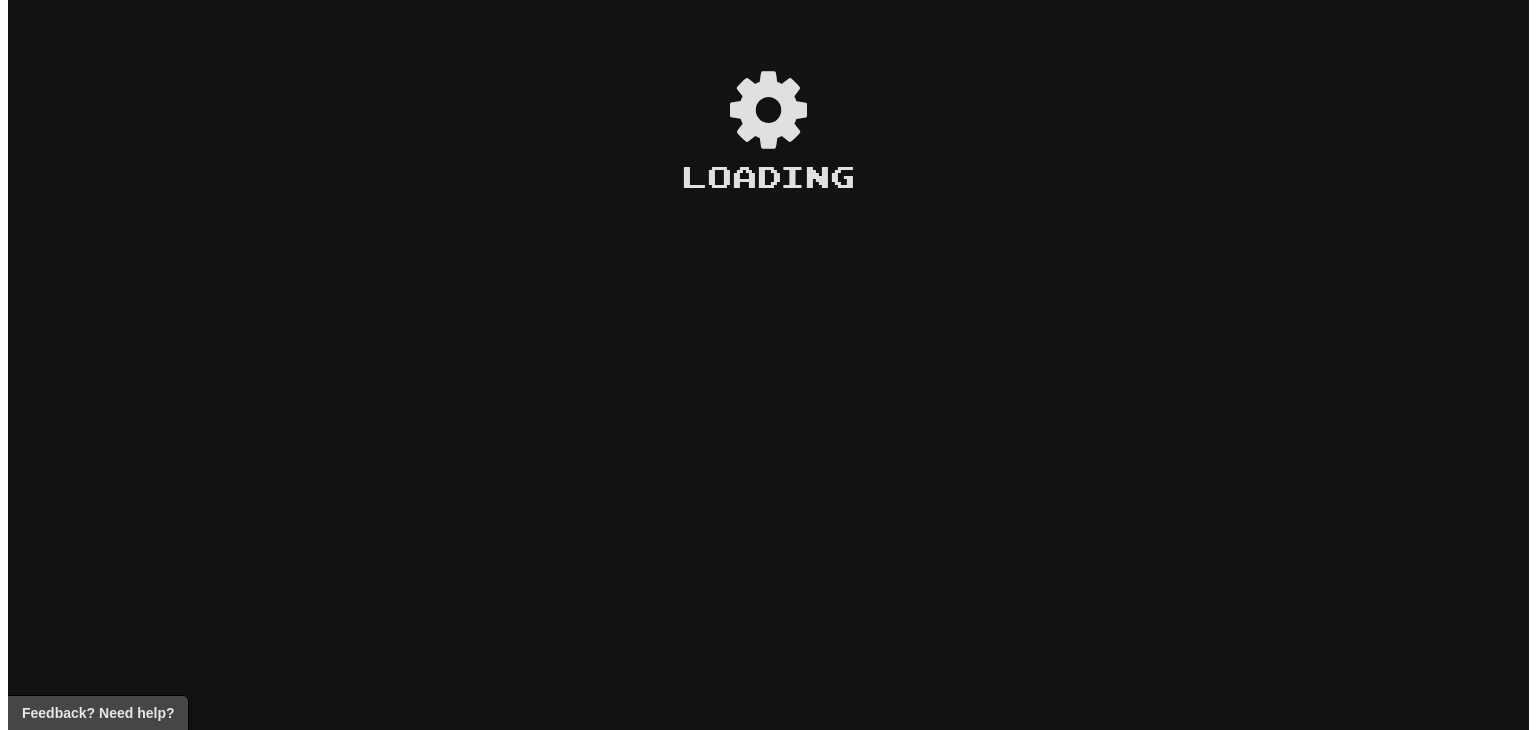 scroll, scrollTop: 0, scrollLeft: 0, axis: both 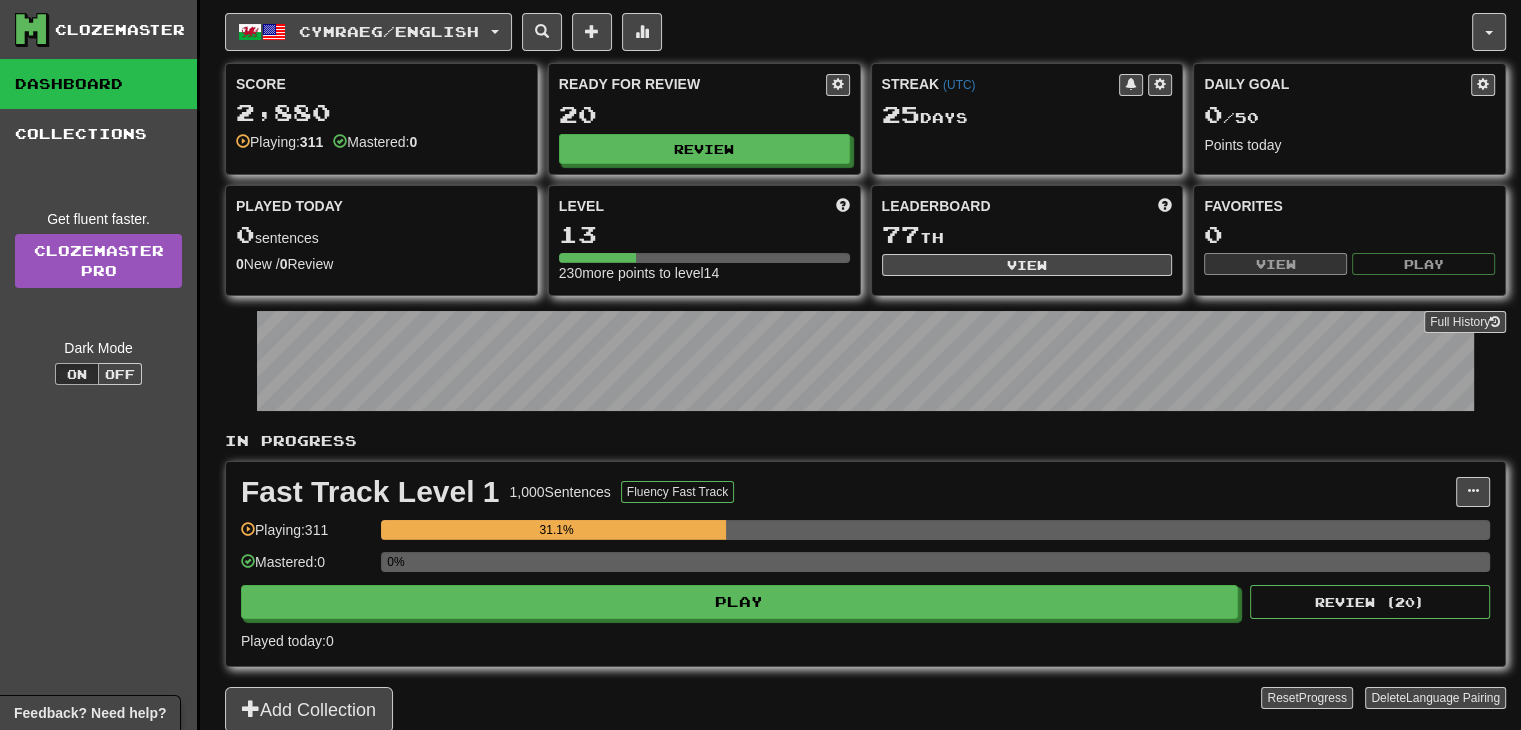 click on "Fast Track Level 1 1,000  Sentences Fluency Fast Track Manage Sentences Unpin from Dashboard  Playing:  311 31.1%  Mastered:  0 0% Play Review ( 20 ) Played today:  0" at bounding box center (865, 564) 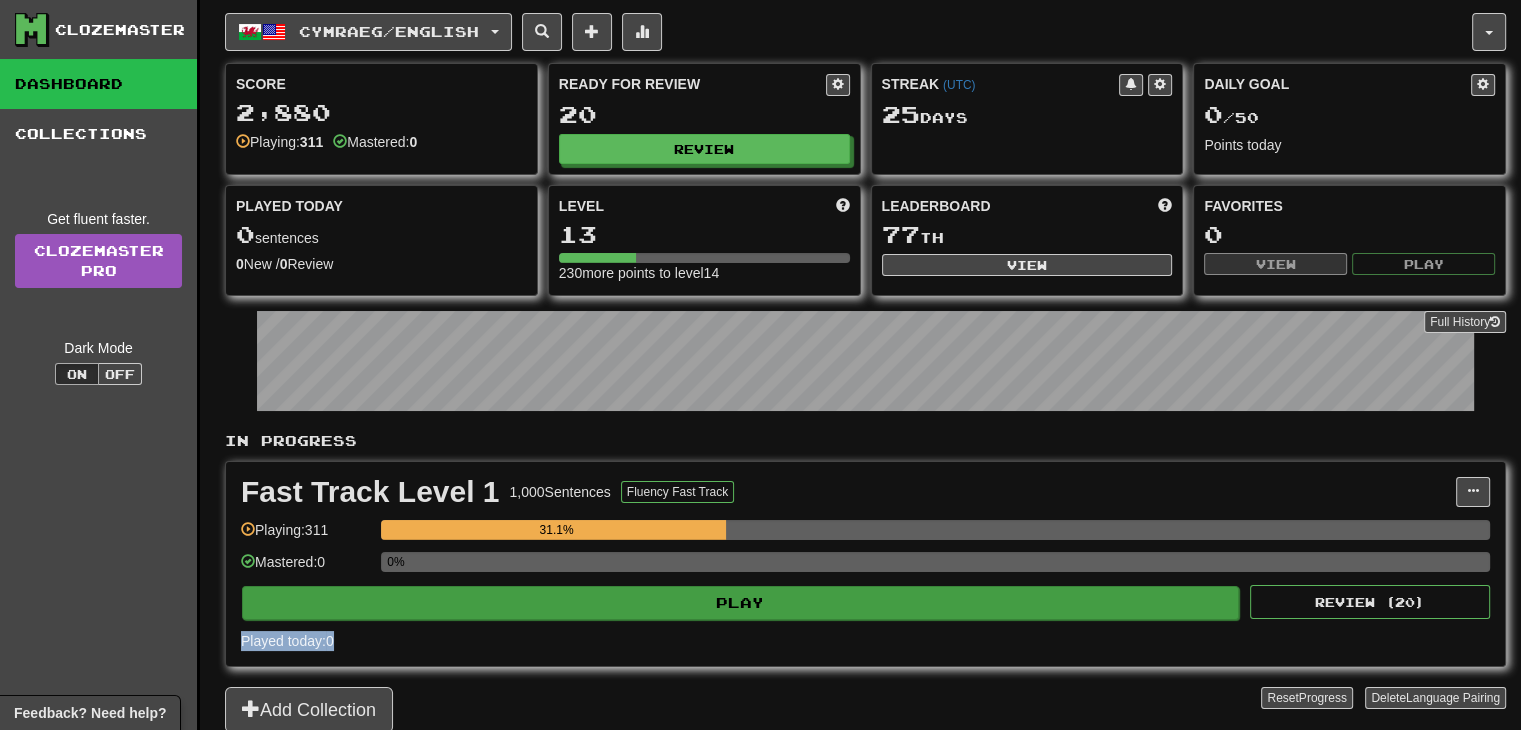 drag, startPoint x: 764, startPoint y: 616, endPoint x: 779, endPoint y: 604, distance: 19.209373 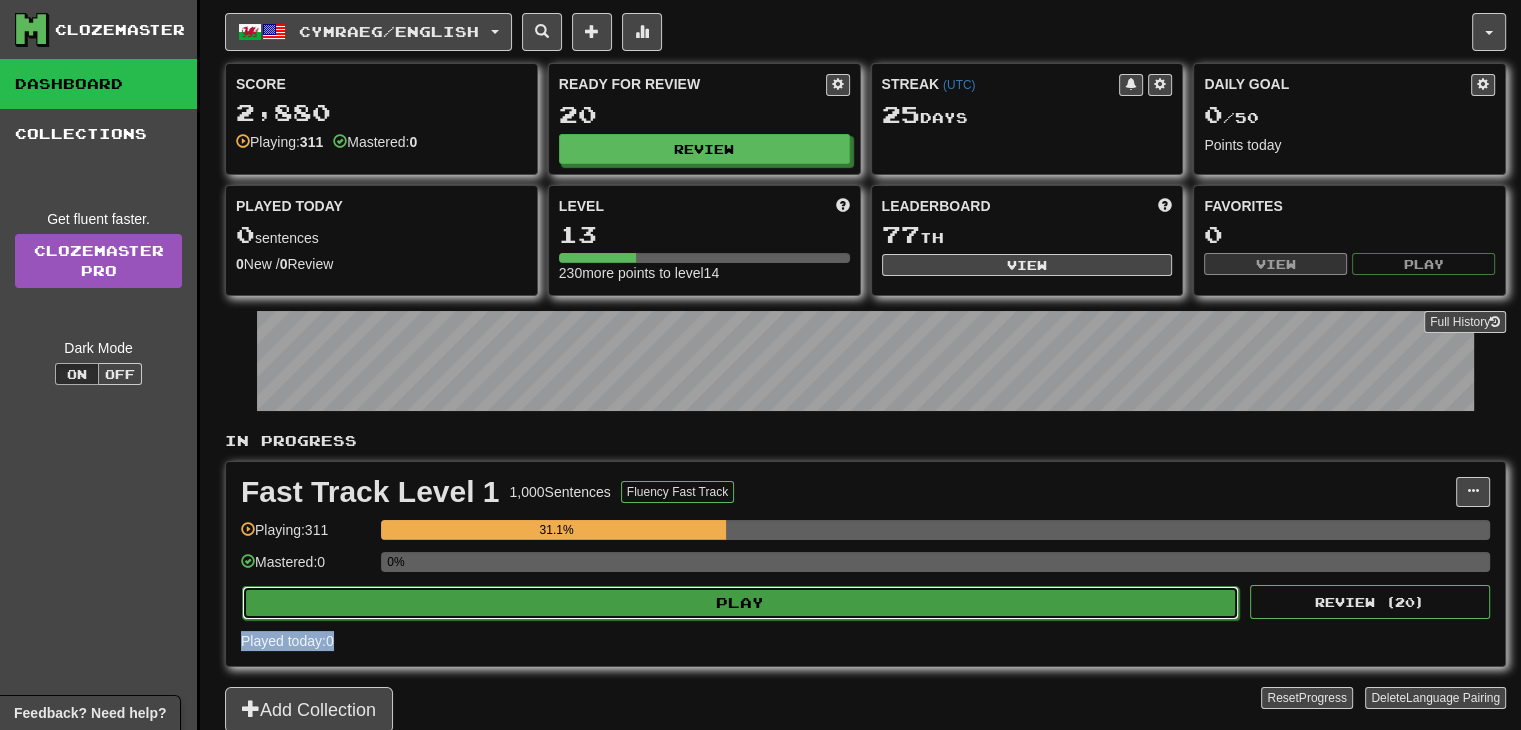 click on "Play" at bounding box center [740, 603] 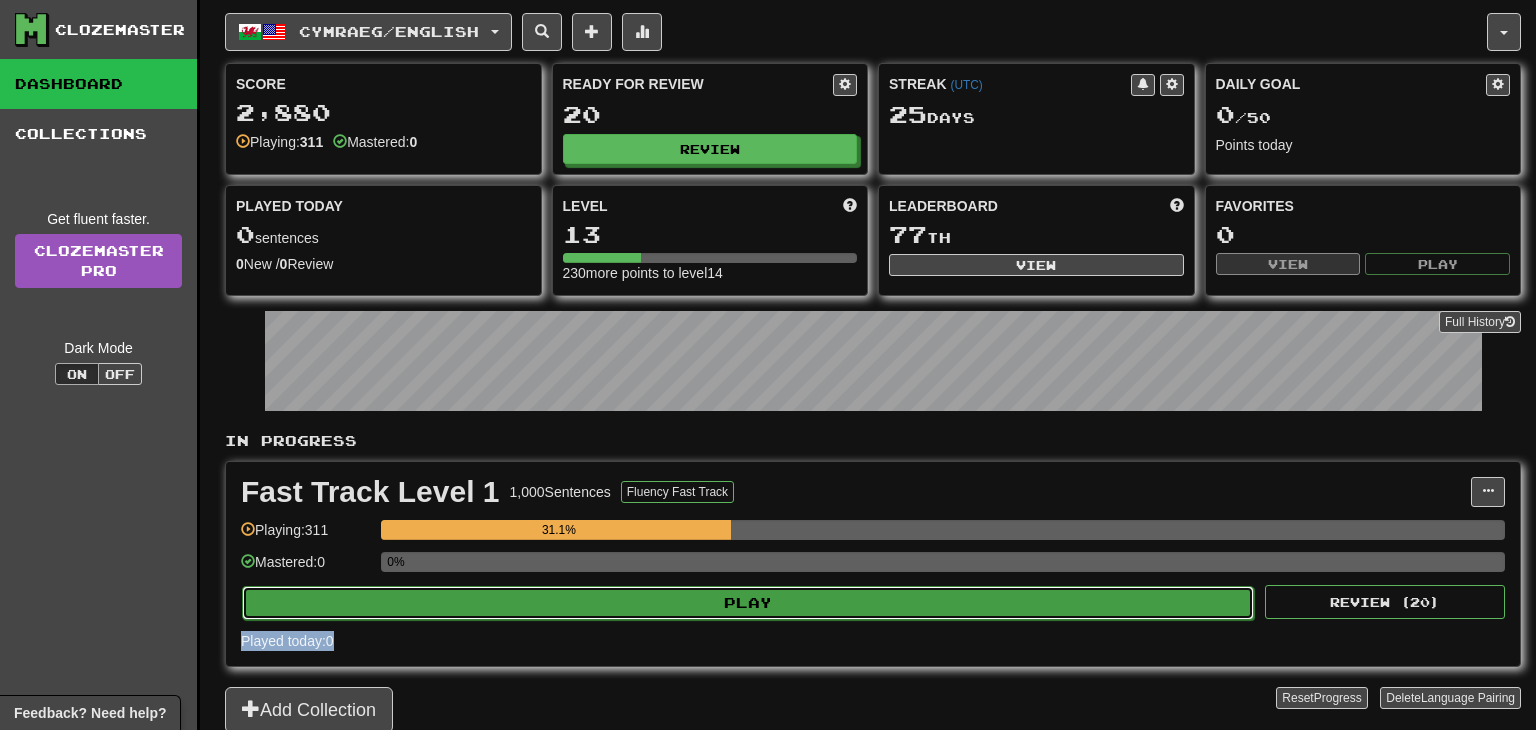 select on "**" 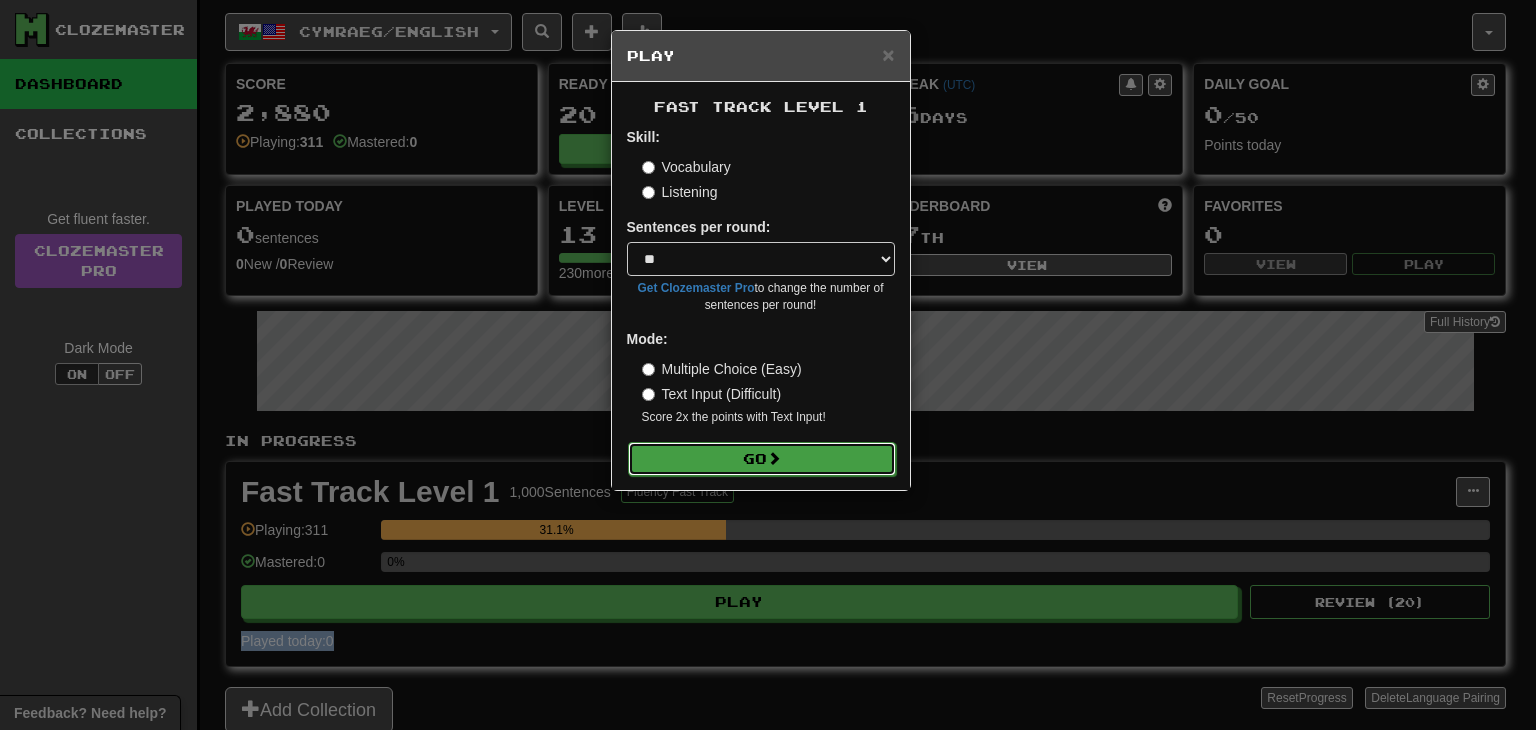 click on "Go" at bounding box center [762, 459] 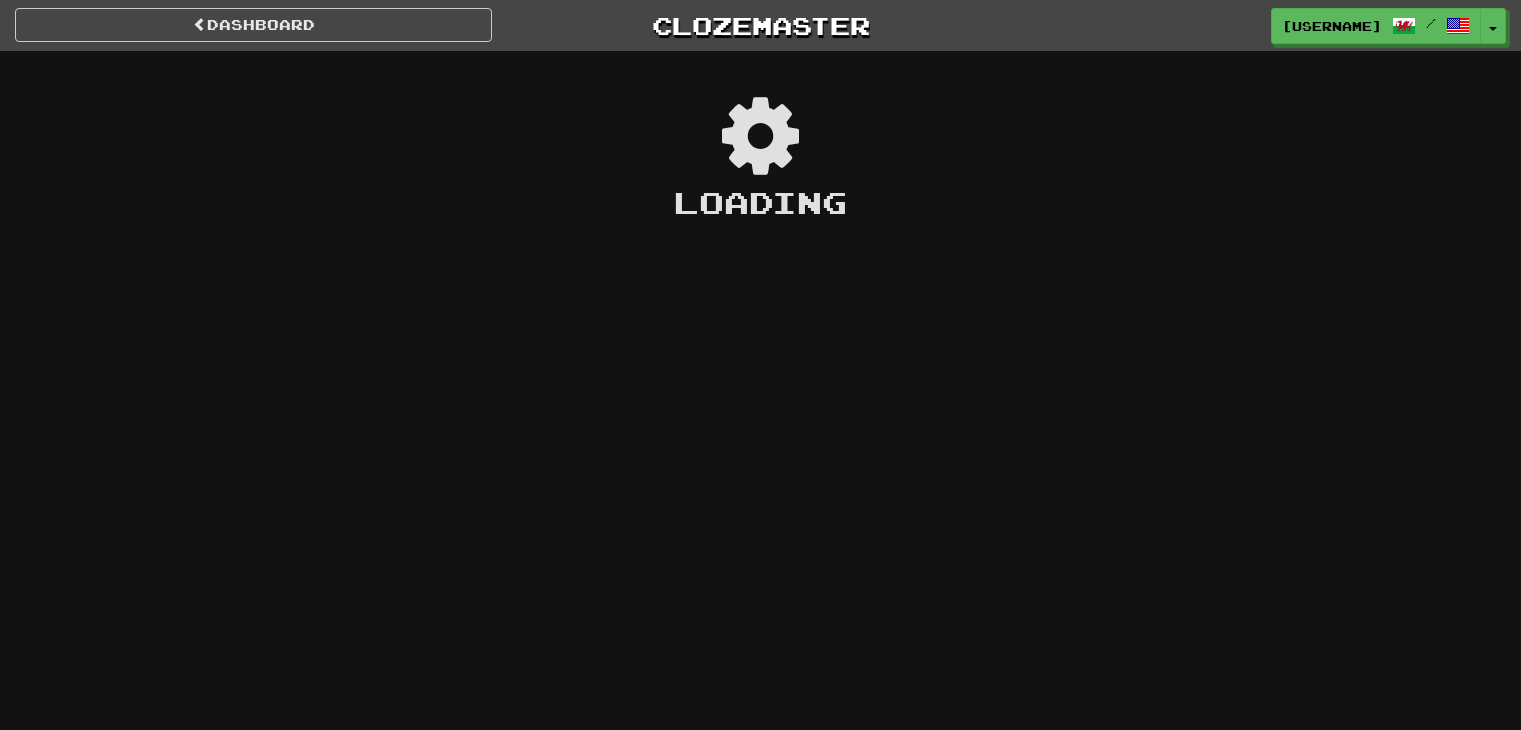 click on "Dashboard
Clozemaster
HolyGlade9081
/
Toggle Dropdown
Dashboard
Leaderboard
Activity Feed
Notifications
Profile
Discussions
Cymraeg
/
English
Streak:
25
Review:
20
Daily Goal:  0 /50
Languages
Account
Logout
HolyGlade9081
/
Toggle Dropdown
Dashboard
Leaderboard
Activity Feed
Notifications
Profile
Discussions
Cymraeg
/
English
Streak:
25
Review:
20
Daily Goal:  0 /50
Languages
Account
Logout
clozemaster
Loading" at bounding box center [760, 365] 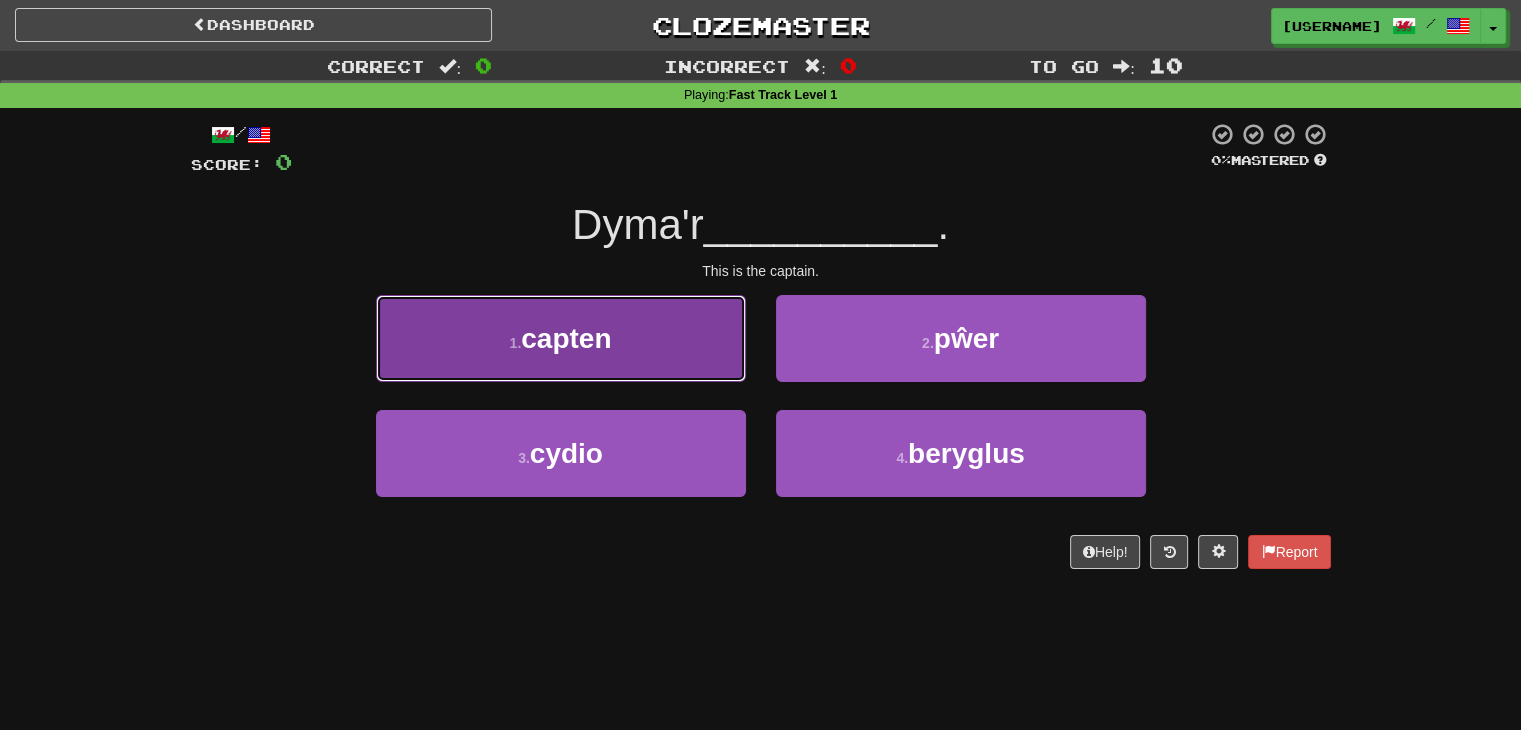 click on "1 . capten" at bounding box center [561, 338] 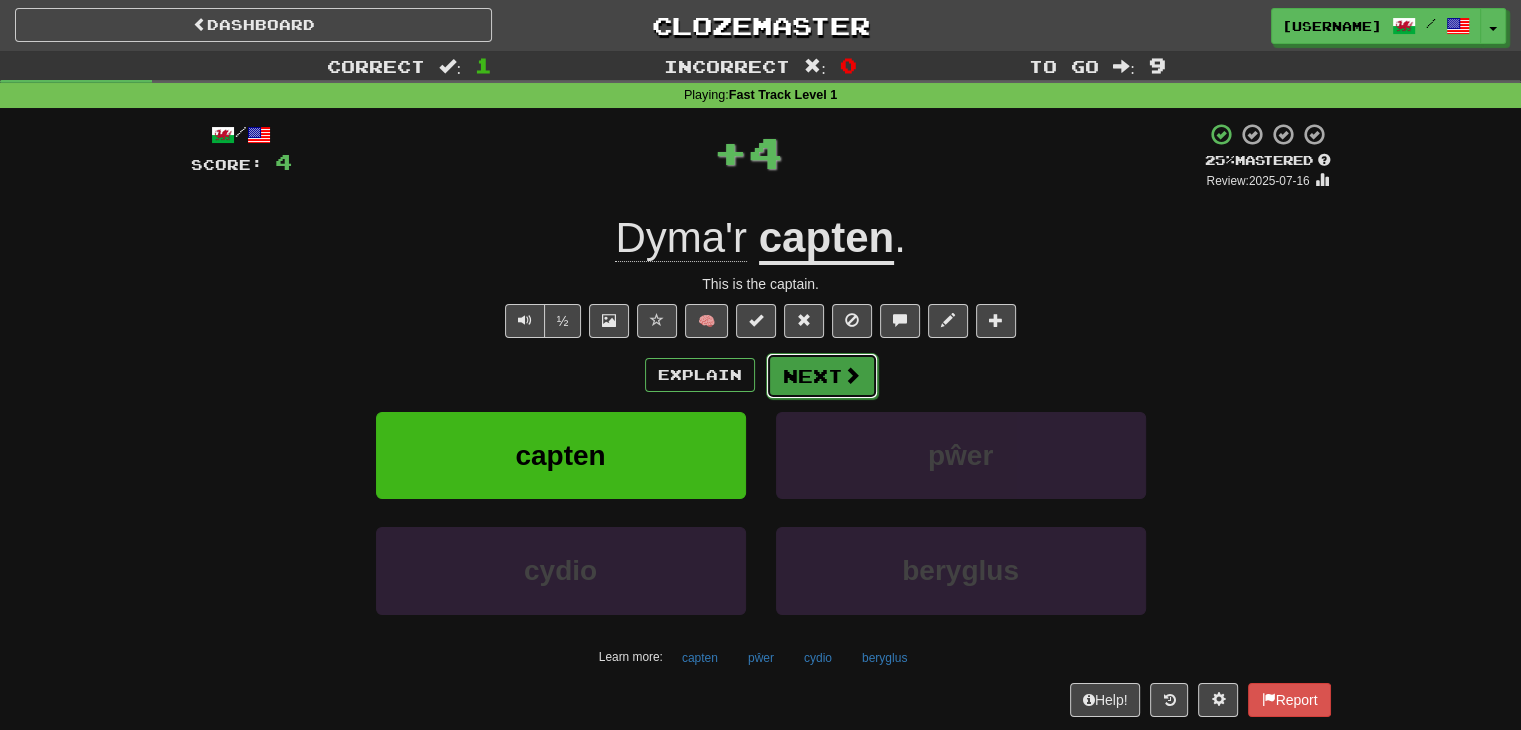 click on "Next" at bounding box center (822, 376) 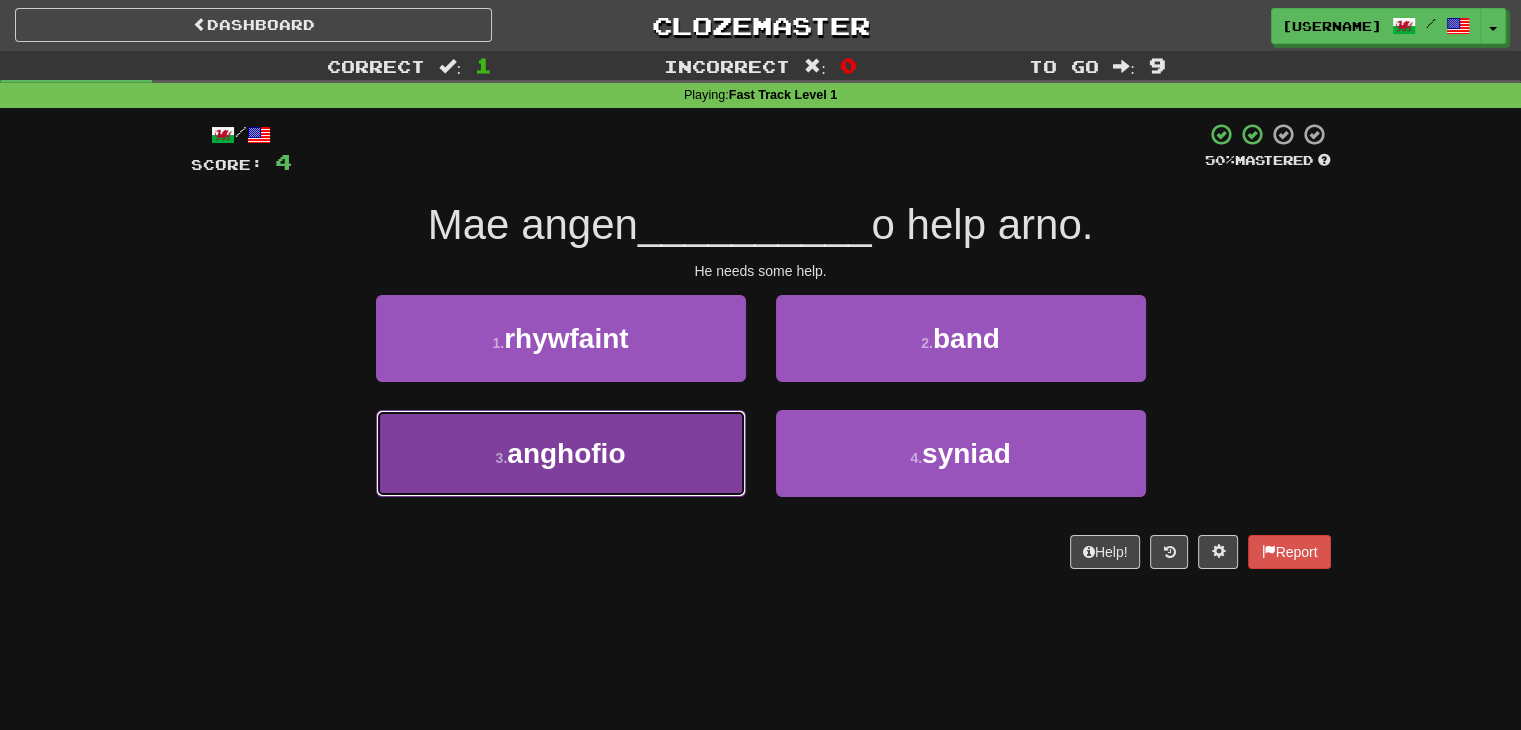 click on "3 . anghofio" at bounding box center (561, 453) 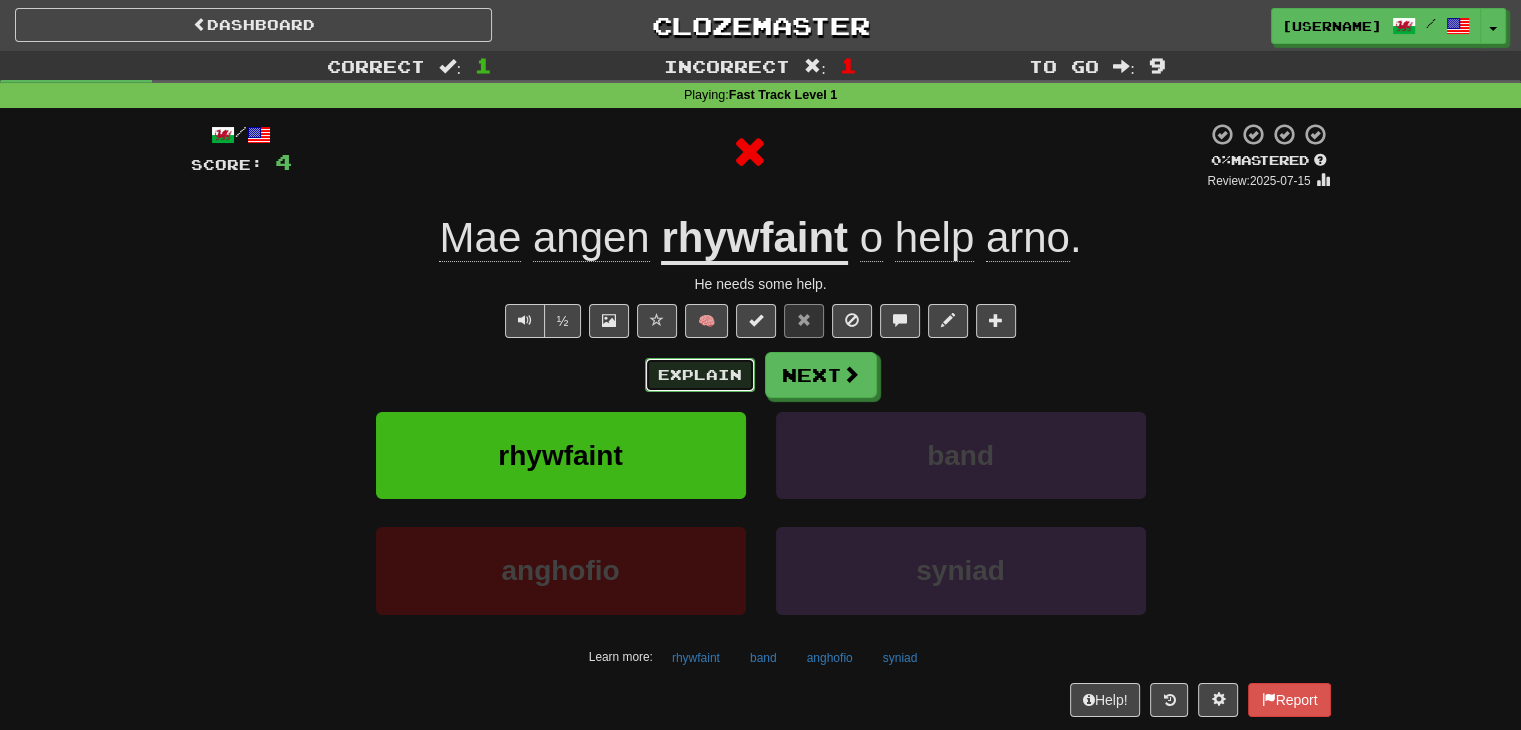 click on "Explain" at bounding box center (700, 375) 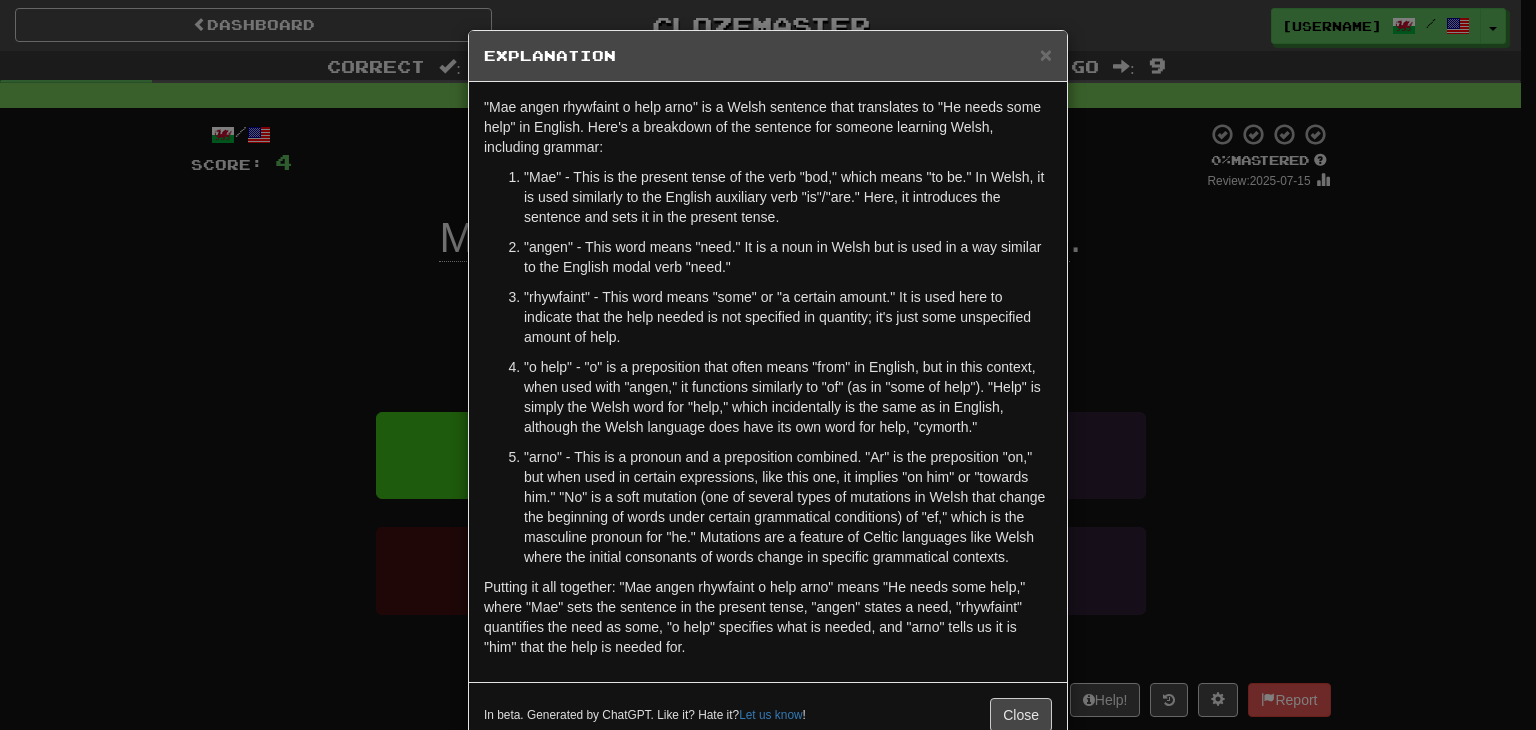 click on "× Explanation "Mae angen rhywfaint o help arno" is a Welsh sentence that translates to "He needs some help" in English. Here's a breakdown of the sentence for someone learning Welsh, including grammar:
"Mae" - This is the present tense of the verb "bod," which means "to be." In Welsh, it is used similarly to the English auxiliary verb "is"/"are." Here, it introduces the sentence and sets it in the present tense.
"angen" - This word means "need." It is a noun in Welsh but is used in a way similar to the English modal verb "need."
"rhywfaint" - This word means "some" or "a certain amount." It is used here to indicate that the help needed is not specified in quantity; it's just some unspecified amount of help.
In beta. Generated by ChatGPT. Like it? Hate it?  Let us know ! Close" at bounding box center [768, 365] 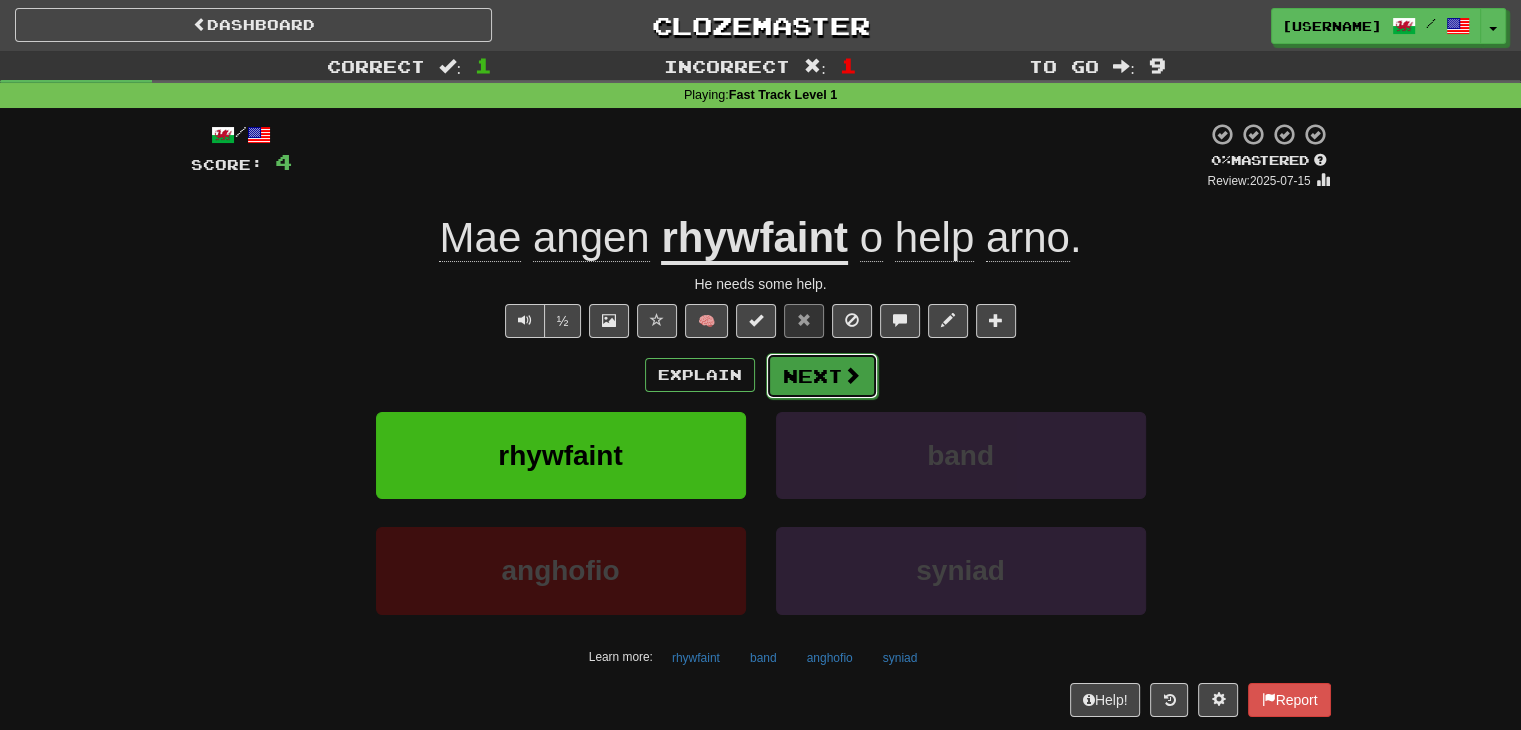 click at bounding box center (852, 375) 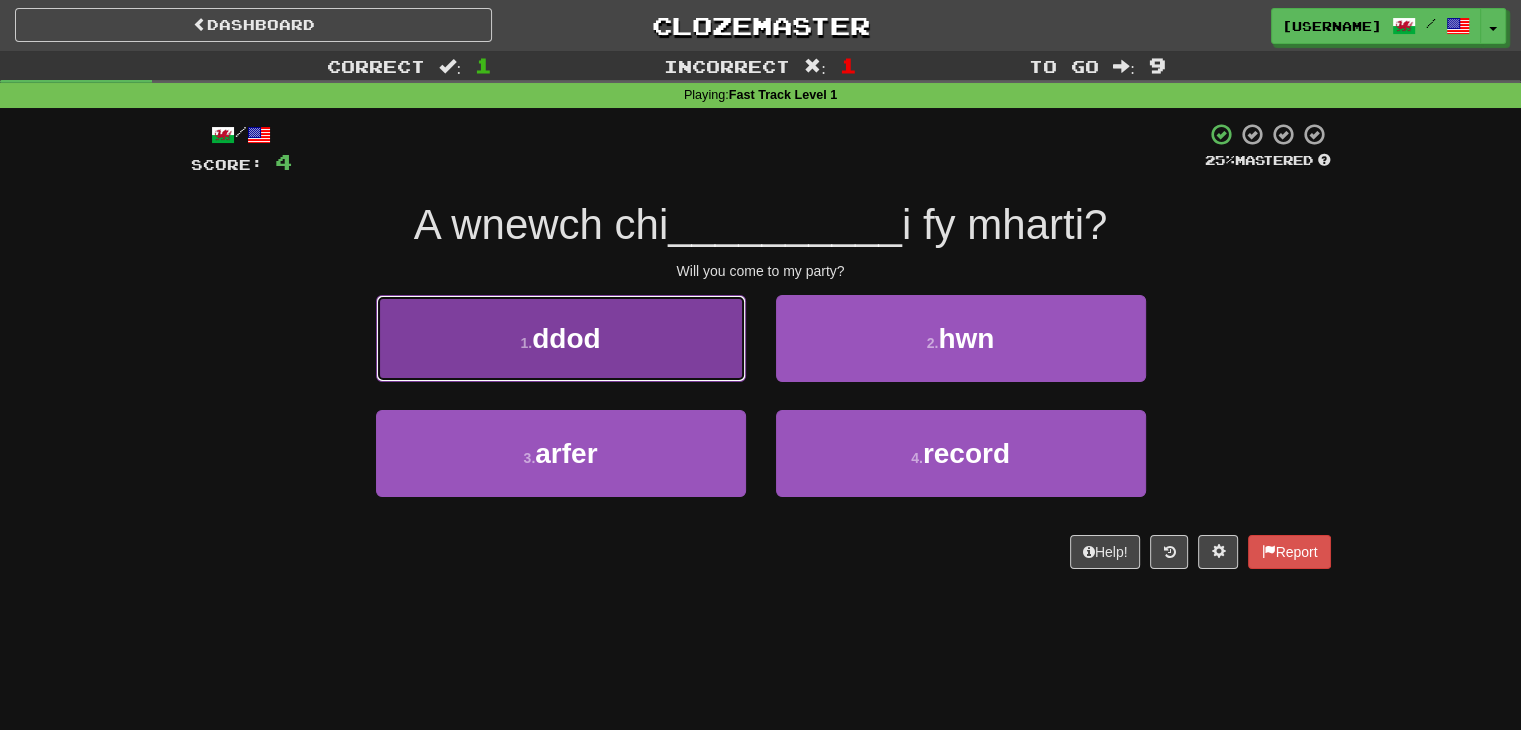 click on "1 . ddod" at bounding box center (561, 338) 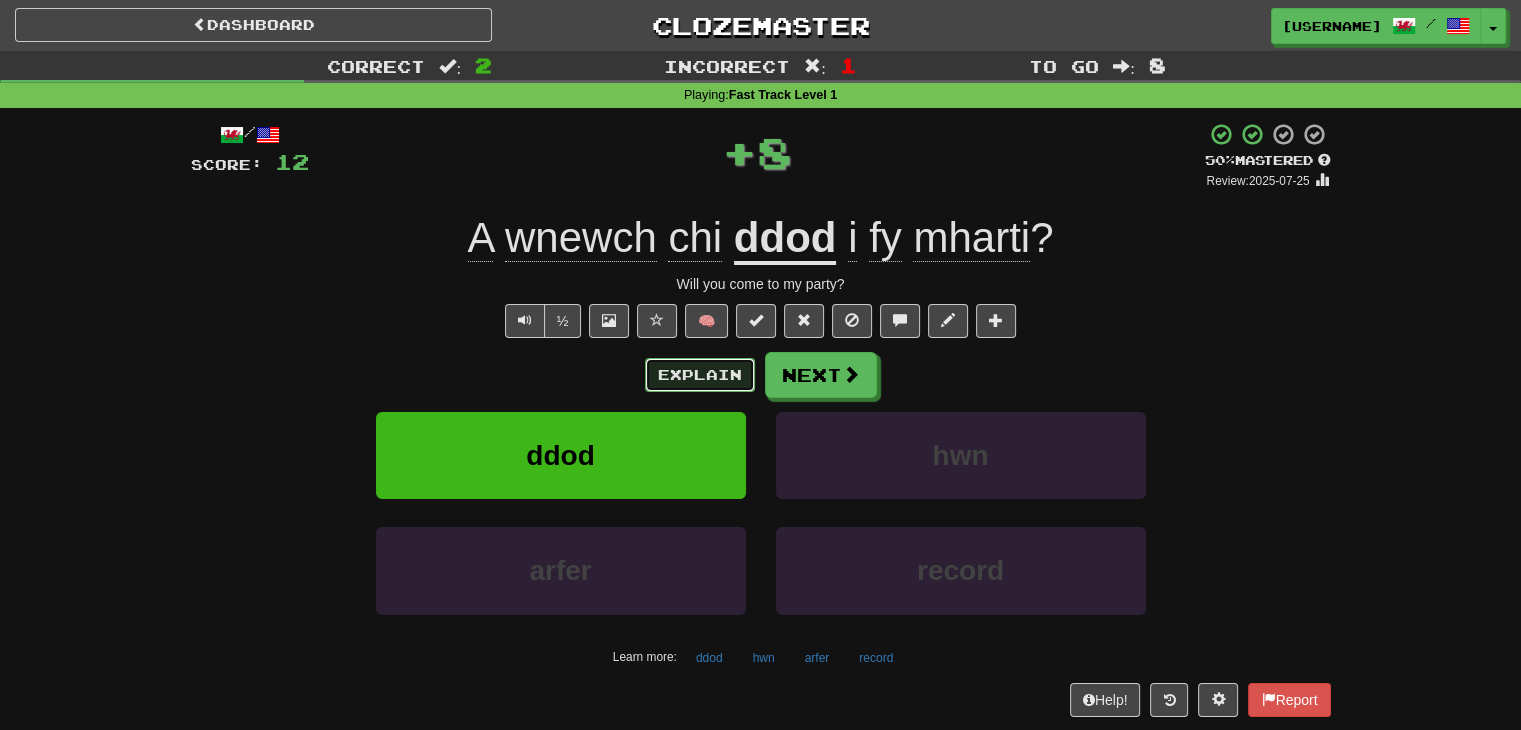 click on "Explain" at bounding box center (700, 375) 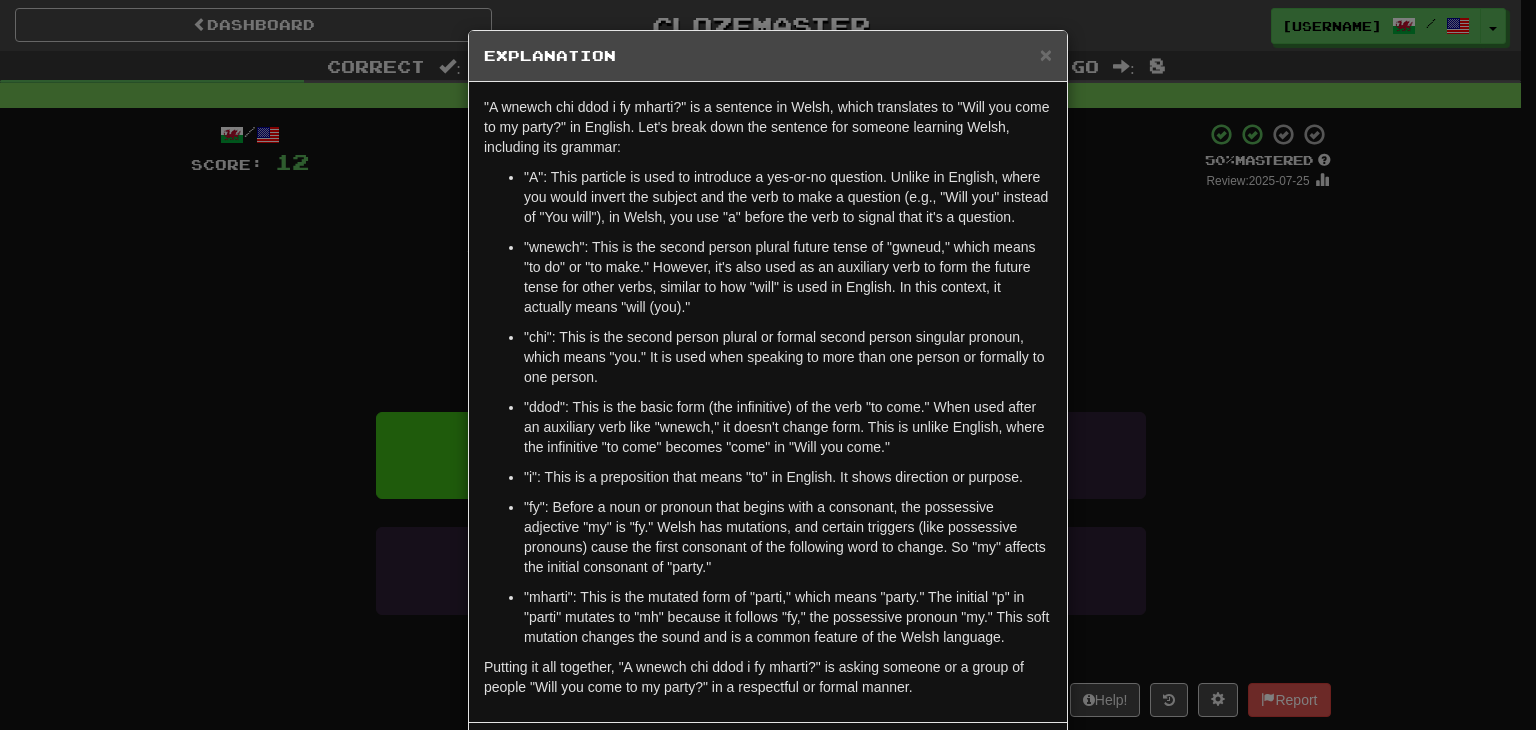 click on "A wnewch chi ddod i fy mharti?" is a sentence in Welsh, which translates to "Will you come to my party?" in English. Let's break down the sentence for someone learning Welsh, including its grammar:
"A": This particle is used to introduce a yes-or-no question. Unlike in English, where you would invert the subject and the verb to make a question (e.g., "Will you" instead of "You will"), in Welsh, you use "a" before the verb to signal that it's a question.
"wnewch": This is the second person plural future tense of "gwneud," which means "to do" or "to make." However, it's also used as an auxiliary verb to form the future tense for other verbs, similar to how "will" is used in English. In this context, it actually means "will (you)."
"chi": This is the second person plural or formal second person singular pronoun, which means "you." It is used when speaking to more than one person or formally to one person.
Let us know ! Close" at bounding box center [768, 365] 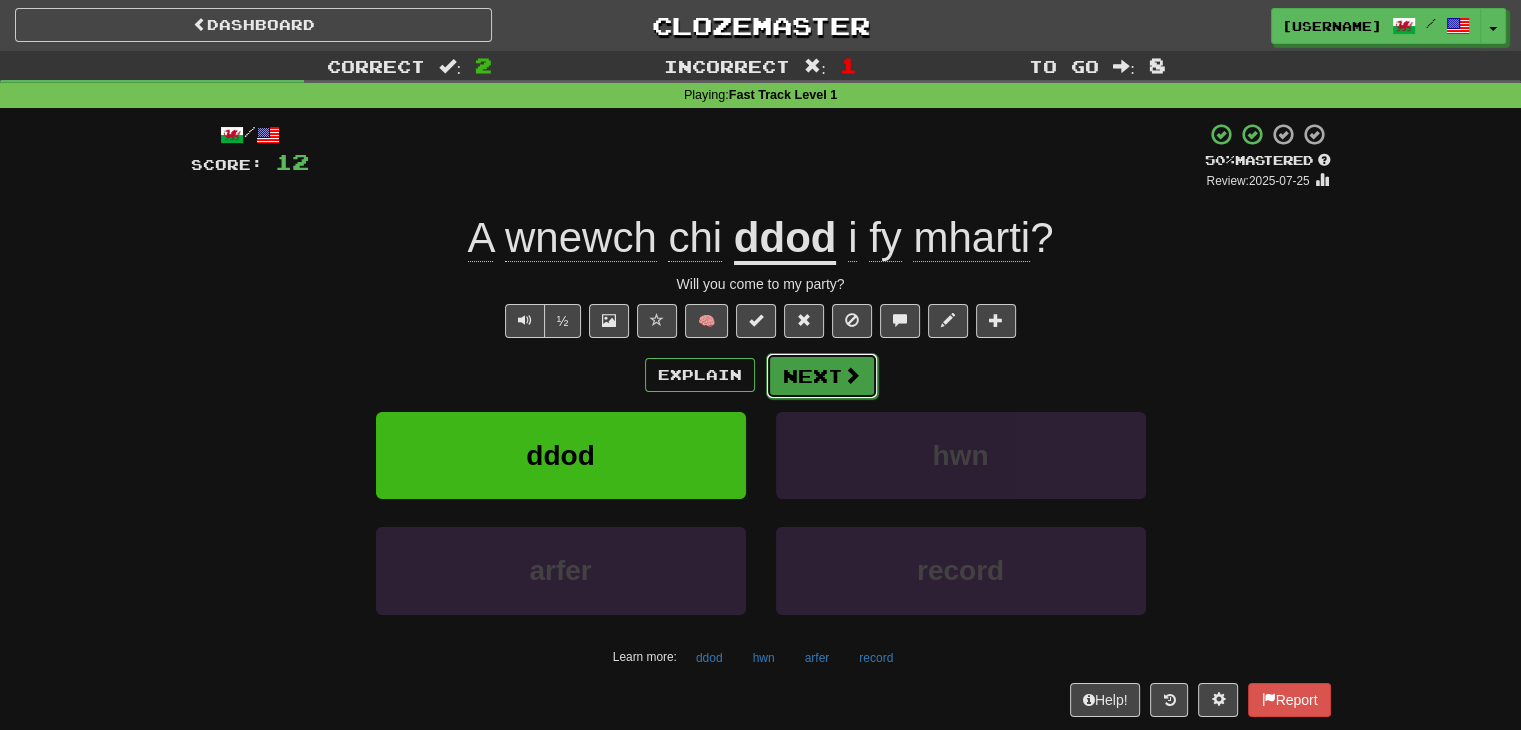 click on "Next" at bounding box center [822, 376] 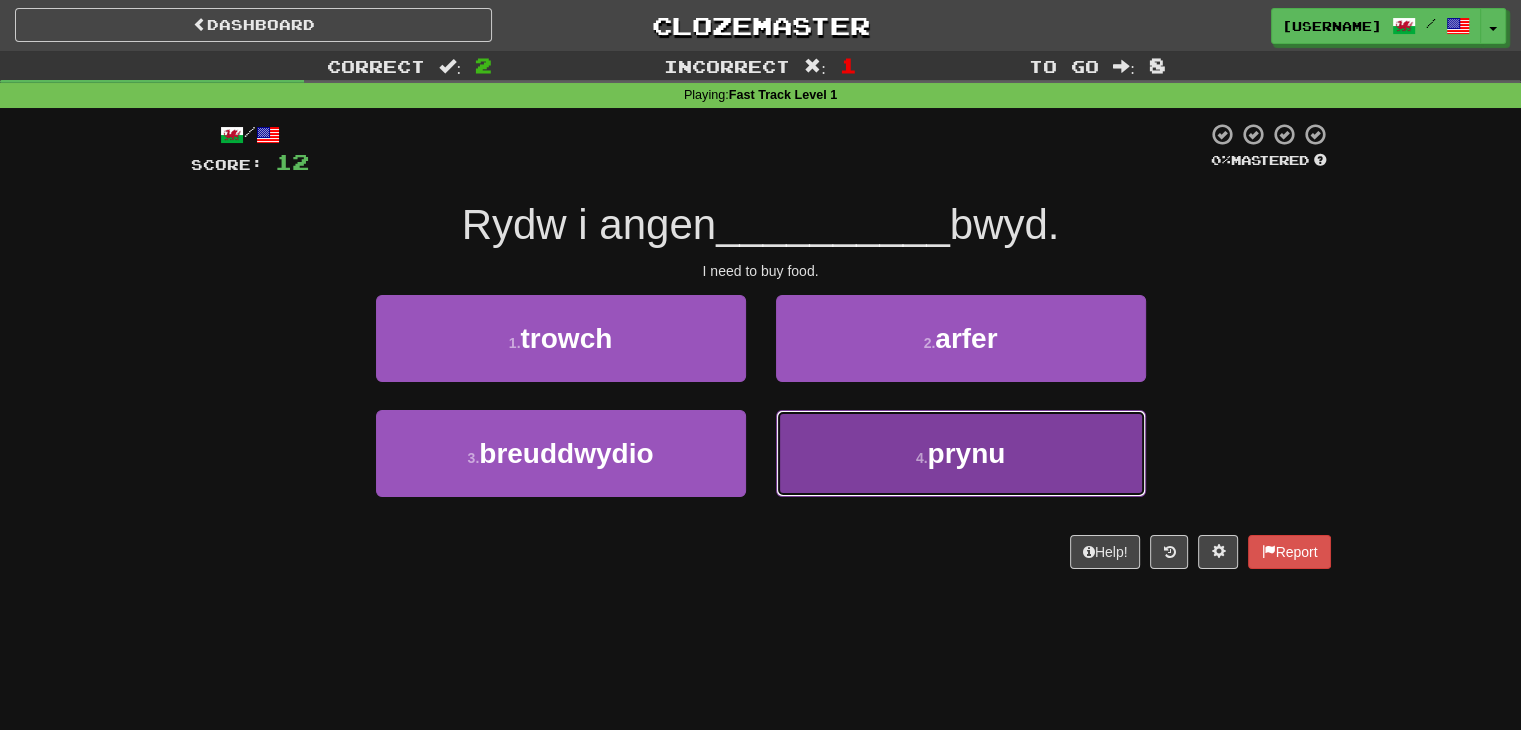 click on "4 . prynu" at bounding box center (961, 453) 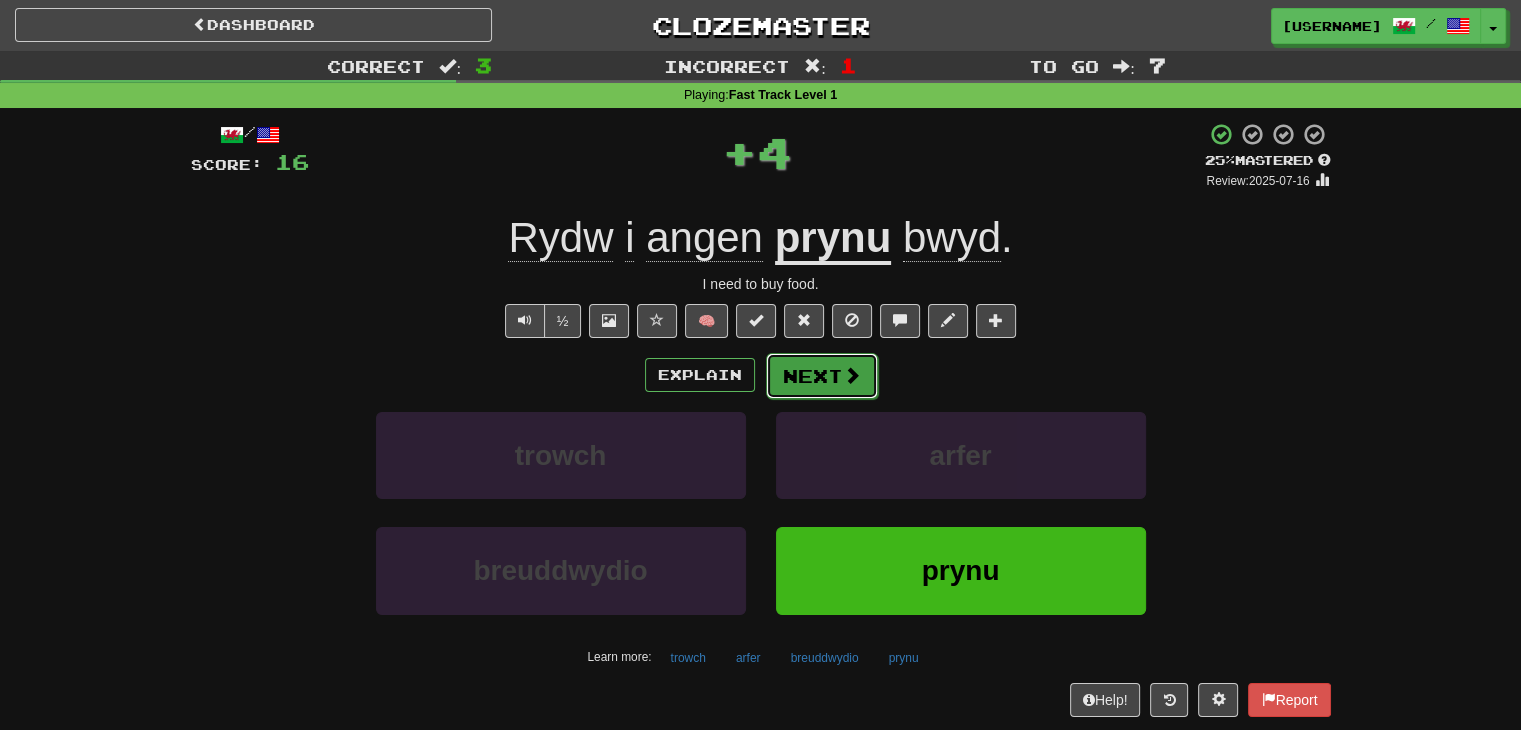 click on "Next" at bounding box center (822, 376) 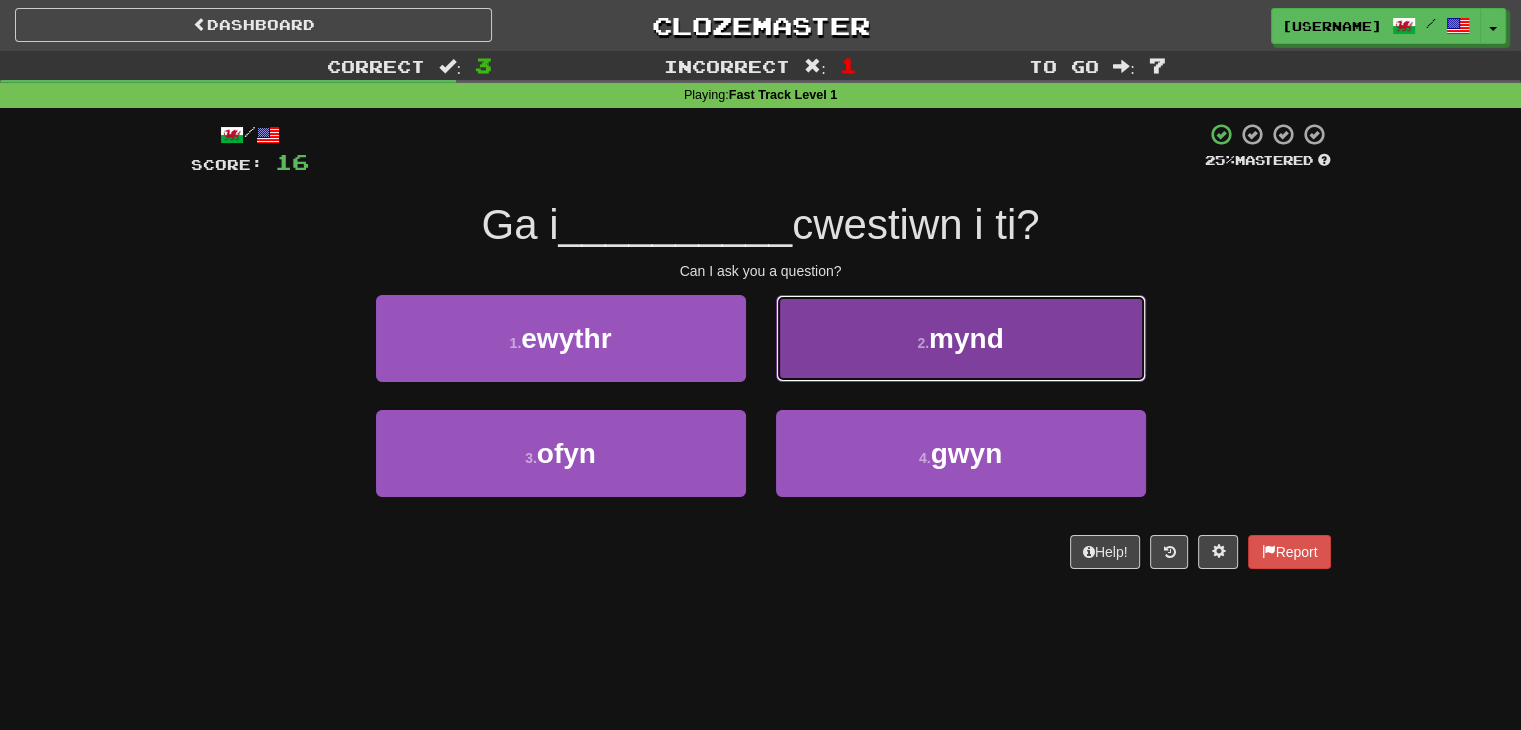 click on "2 ." at bounding box center [923, 343] 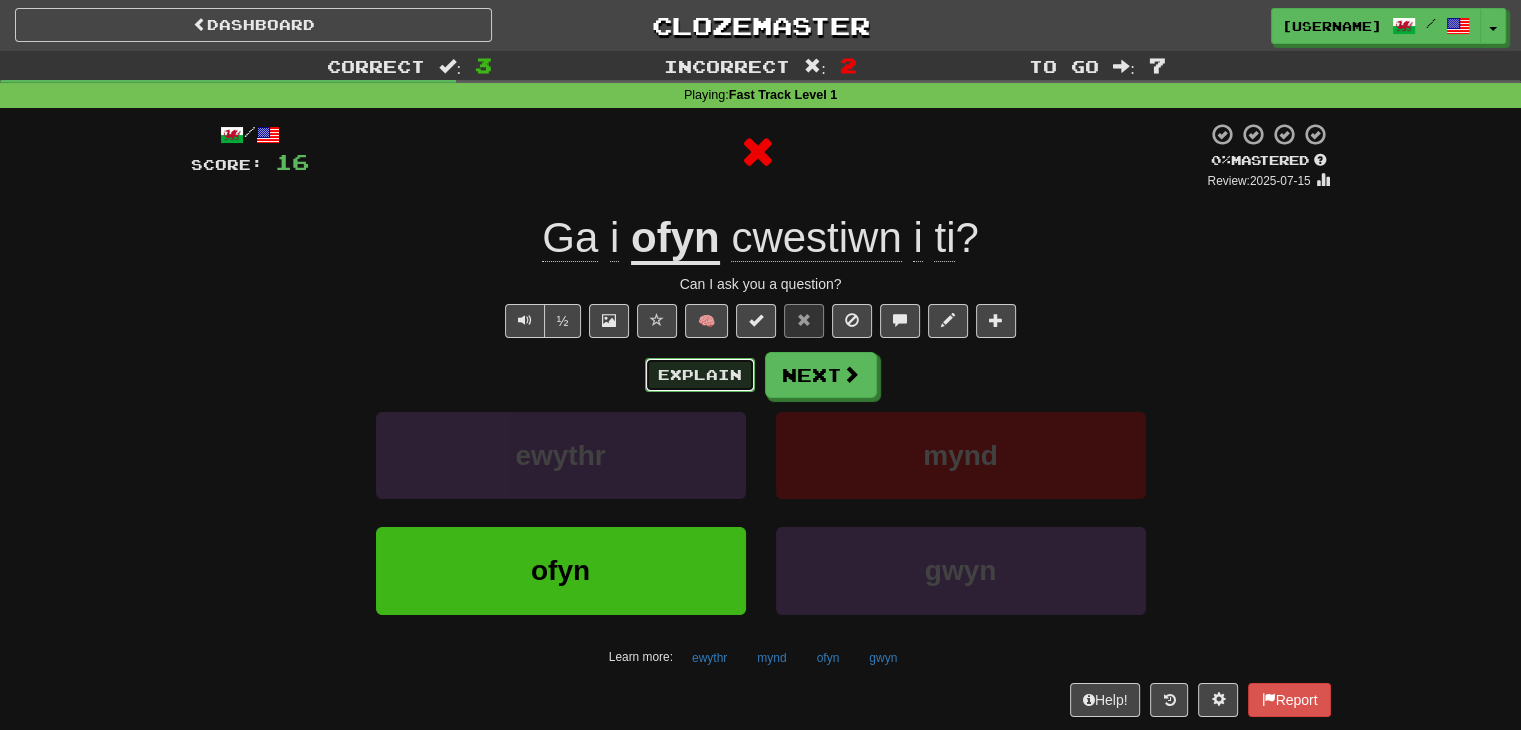 click on "Explain" at bounding box center (700, 375) 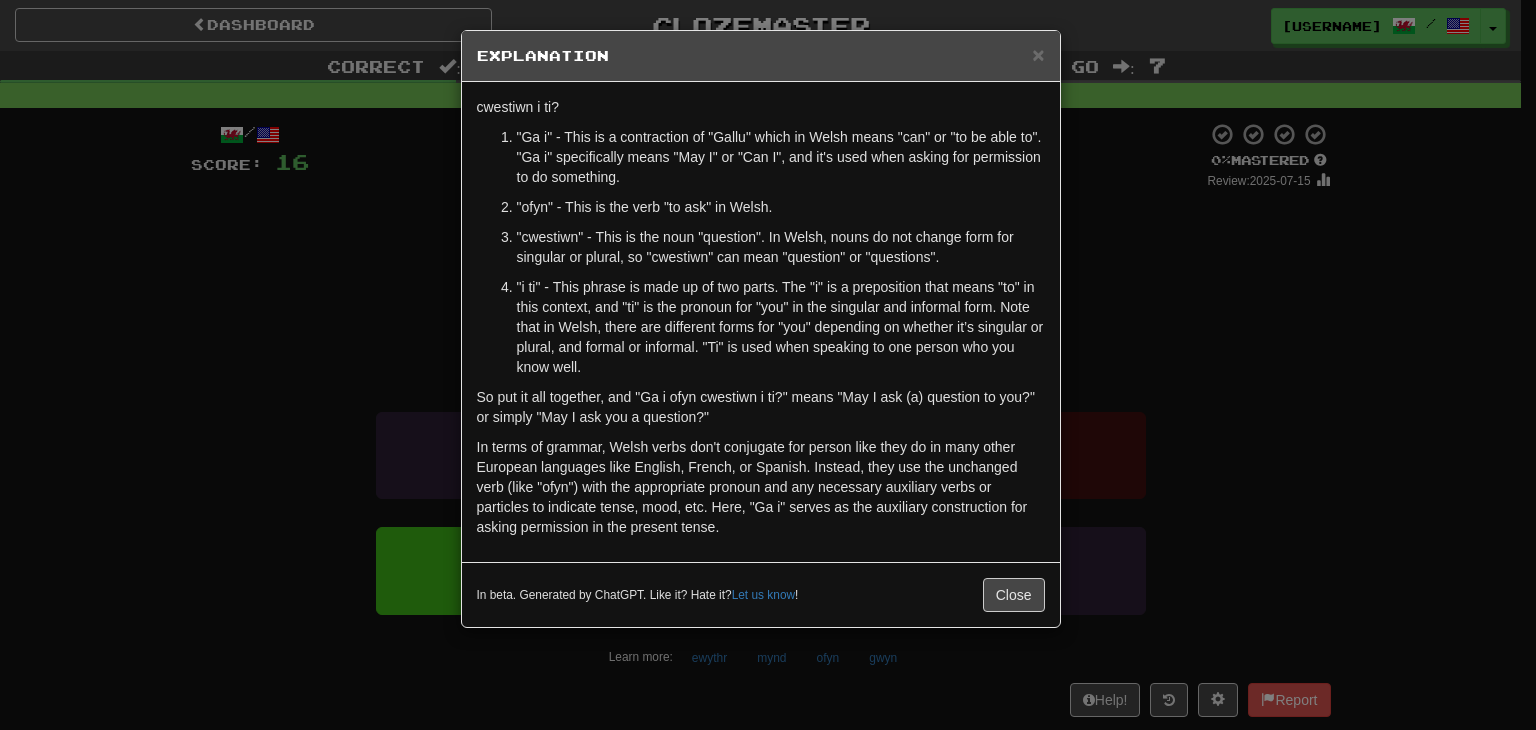 click on "Of course! The phrase "Ga i ofyn cwestiwn i ti?" translates to "May I ask you a question?" in English. Let's break down the phrase to understand its structure:
"Ga i" - This is a contraction of "Gallu" which in Welsh means "can" or "to be able to". "Ga i" specifically means "May I" or "Can I", and it's used when asking for permission to do something.
"ofyn" - This is the verb "to ask" in Welsh.
"cwestiwn" - This is the noun "question". In Welsh, nouns do not change form for singular or plural, so "cwestiwn" can mean "question" or "questions".
"i ti" - This phrase is made up of two parts. The "i" is a preposition that means "to" in this context, and "ti" is the pronoun for "you" in the singular and informal form. Note that in Welsh, there are different forms for "you" depending on whether it’s singular or plural, and formal or informal. "Ti" is used when speaking to one person who you know well.
In beta. Generated by ChatGPT. Like it? Hate it?  Let us know !" at bounding box center (768, 365) 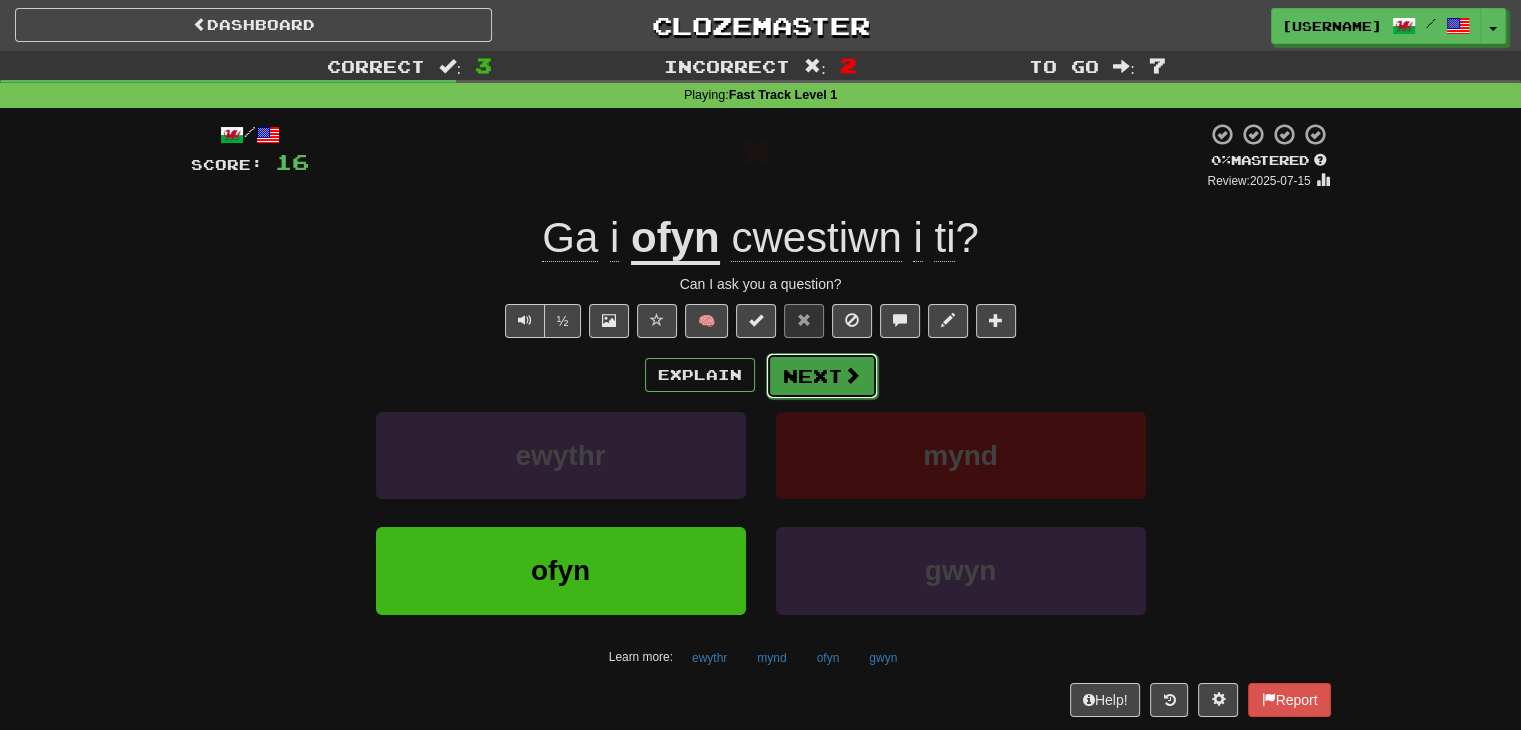 click on "Next" at bounding box center (822, 376) 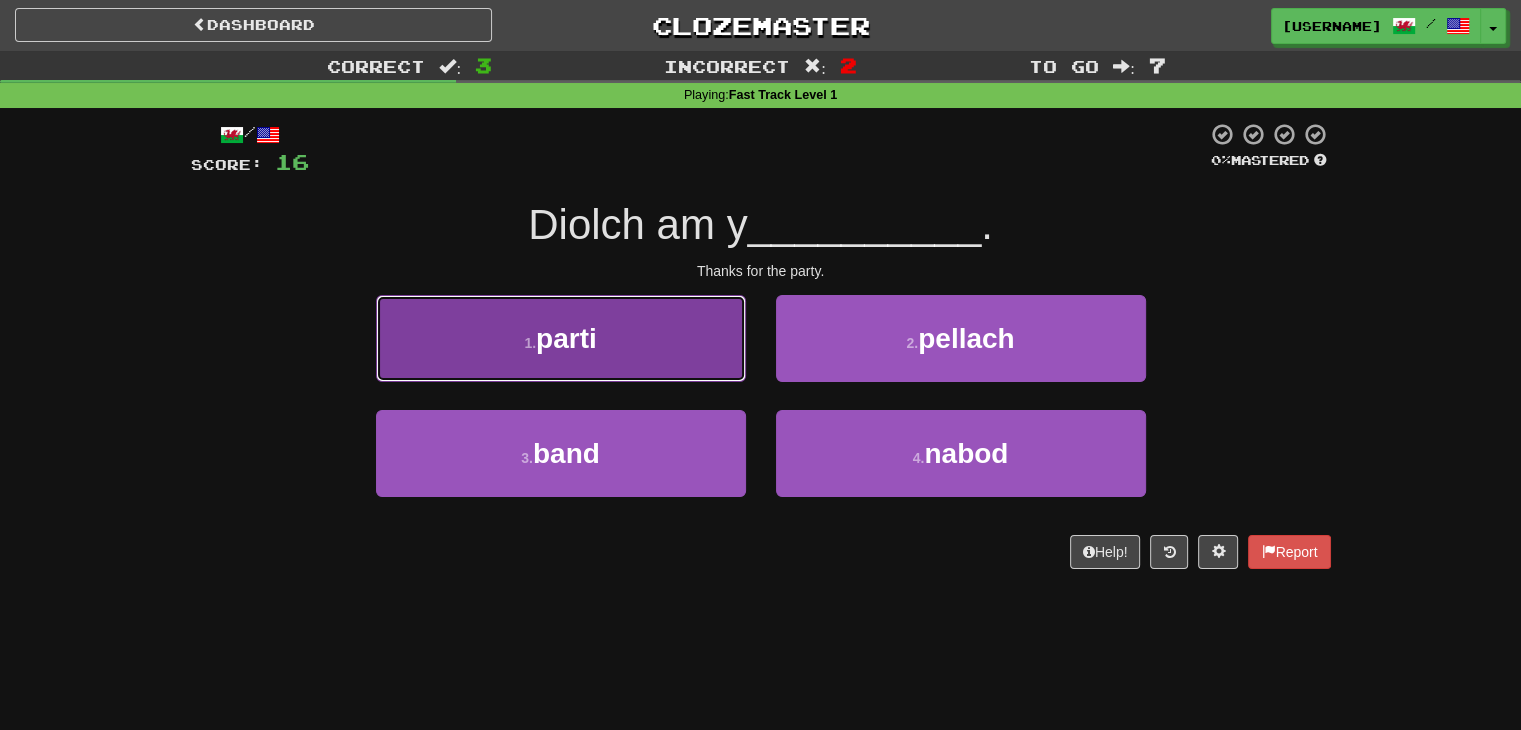 click on "1 .  parti" at bounding box center (561, 338) 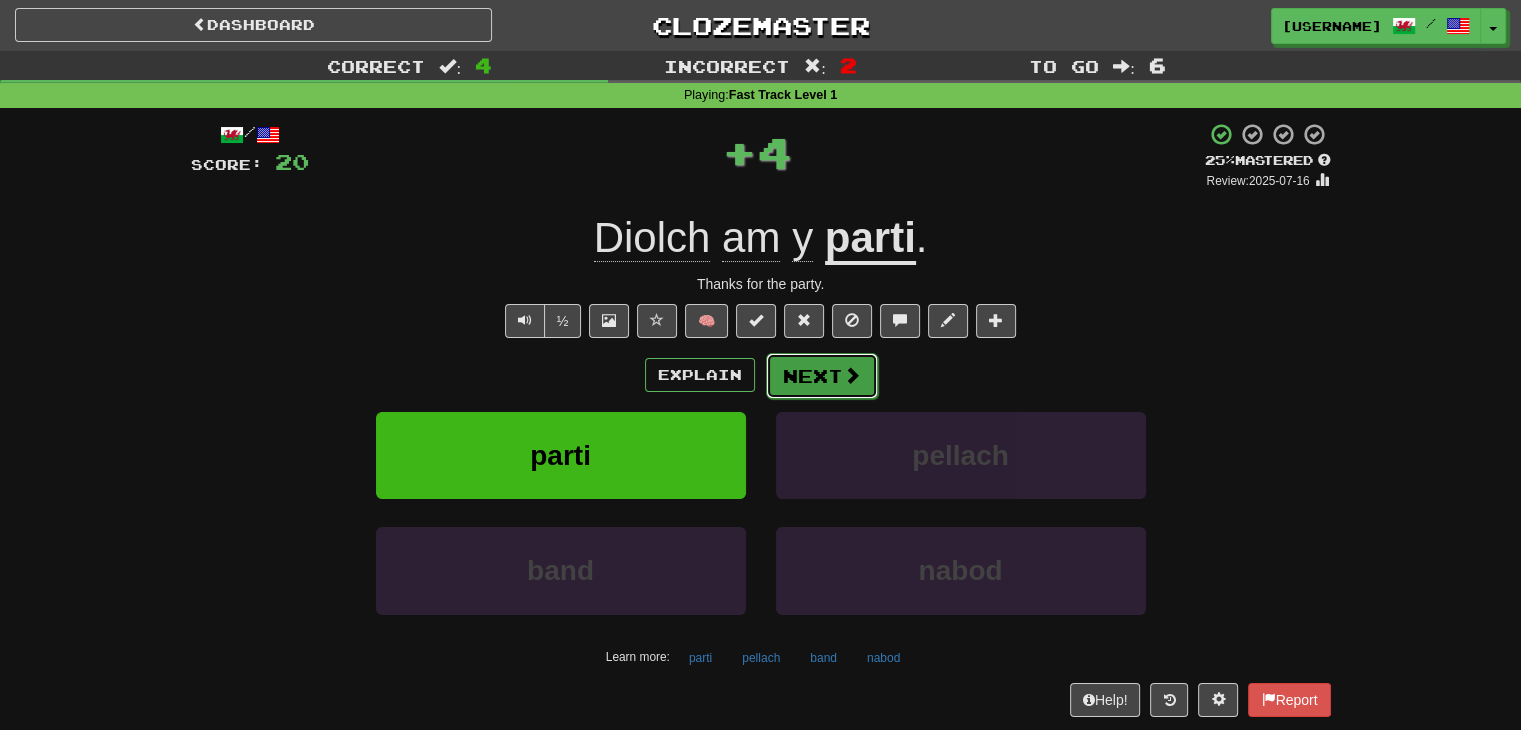 click at bounding box center (852, 375) 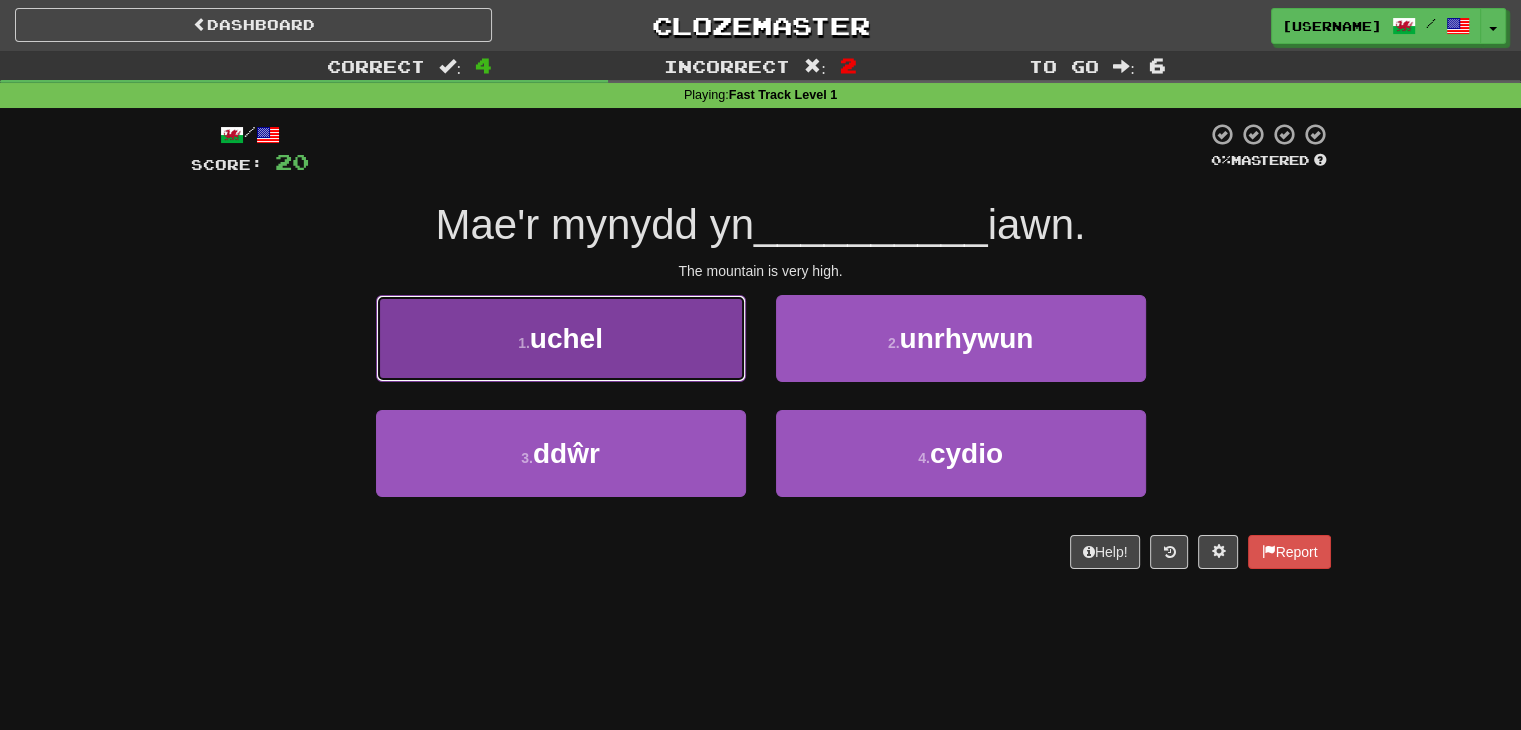 click on "1 . uchel" at bounding box center [561, 338] 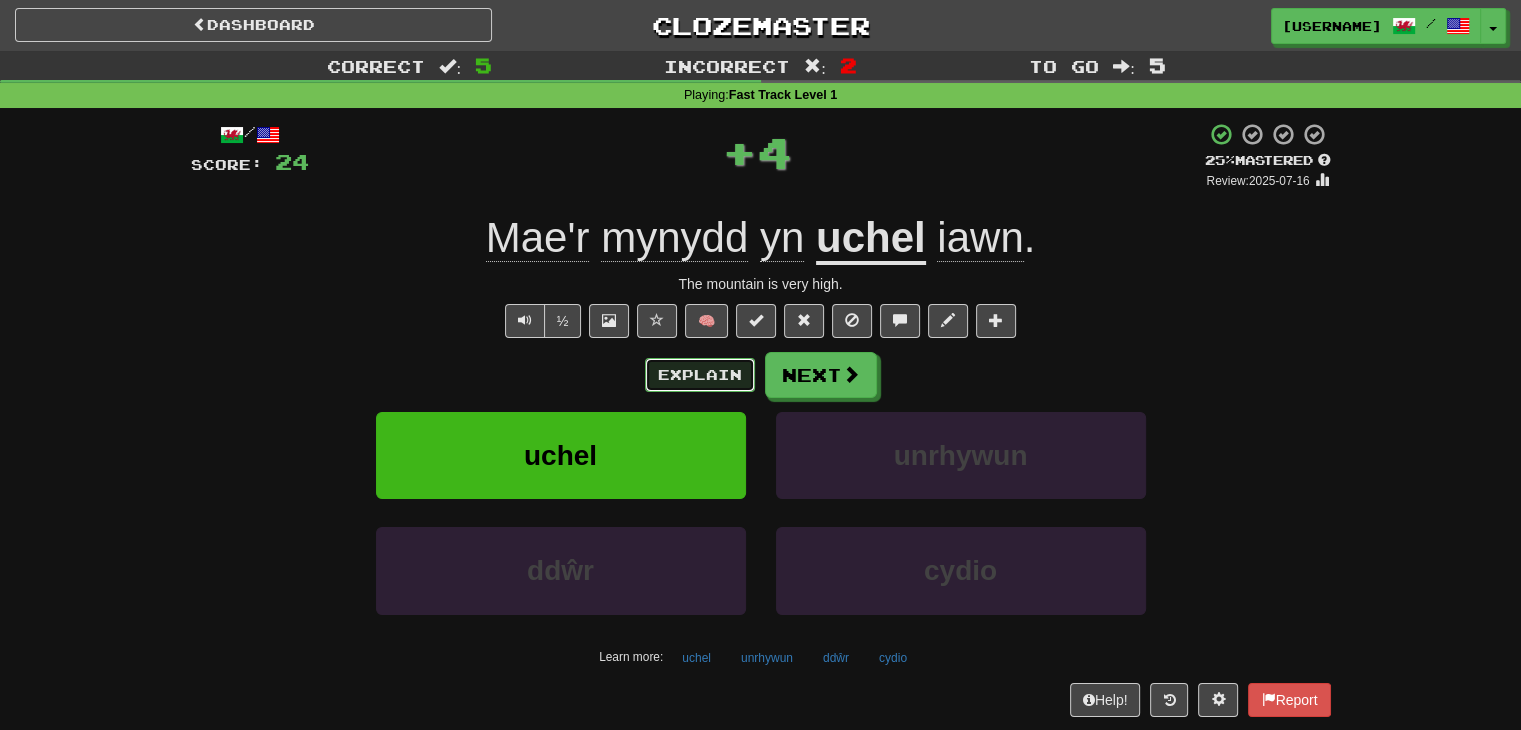 click on "Explain" at bounding box center [700, 375] 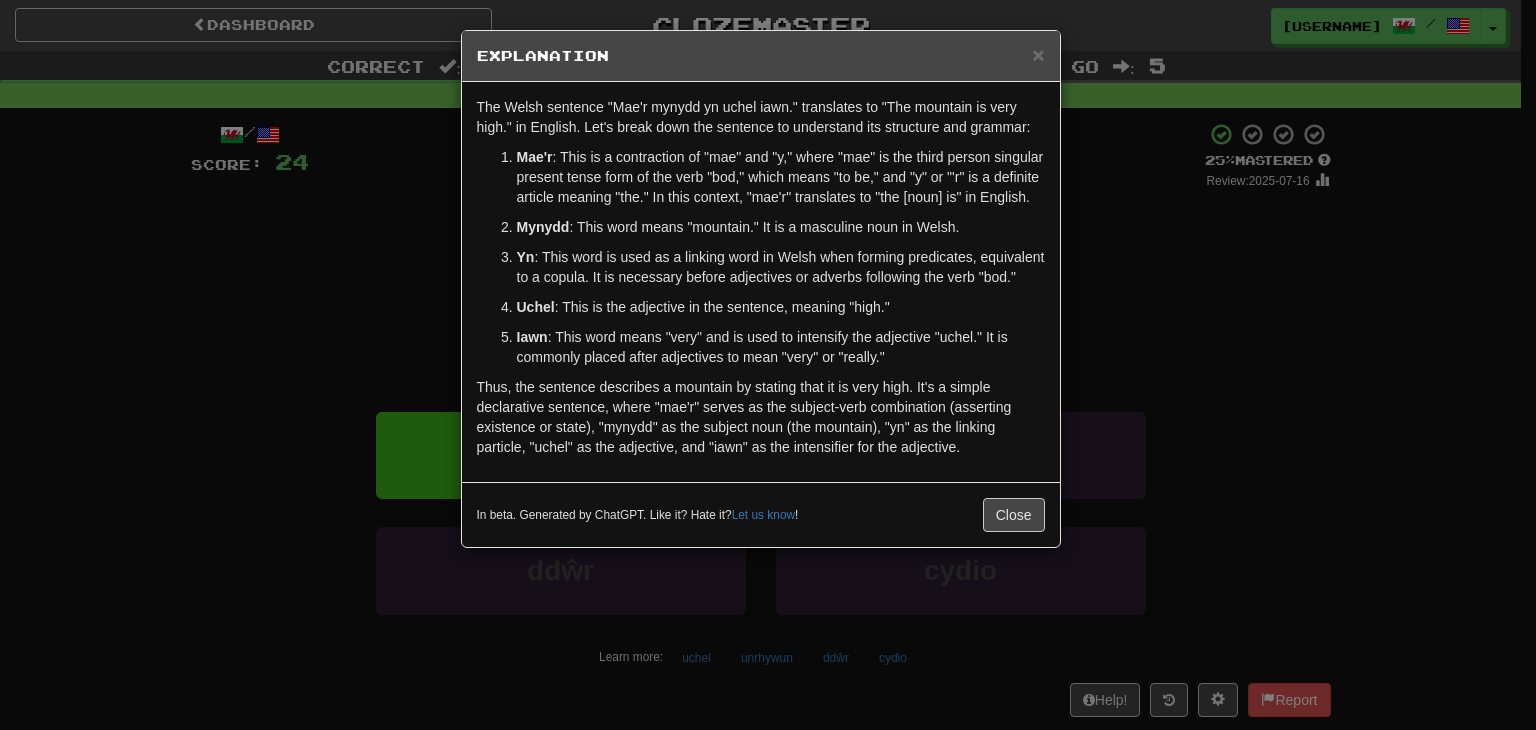 click on "× Explanation The Welsh sentence "Mae'r mynydd yn uchel iawn." translates to "The mountain is very high." in English. Let's break down the sentence to understand its structure and grammar:
Mae'r : This is a contraction of "mae" and "y," where "mae" is the third person singular present tense form of the verb "bod," which means "to be," and "y" or "'r" is a definite article meaning "the." In this context, "mae'r" translates to "the [noun] is" in English.
Mynydd : This word means "mountain." It is a masculine noun in Welsh.
Yn : This word is used as a linking word in Welsh when forming predicates, equivalent to a copula. It is necessary before adjectives or adverbs following the verb "bod."
Uchel : This is the adjective in the sentence, meaning "high."
Iawn : This word means "very" and is used to intensify the adjective "uchel." It is commonly placed after adjectives to mean "very" or "really."
In beta. Generated by ChatGPT. Like it? Hate it?  Let us know ! Close" at bounding box center [768, 365] 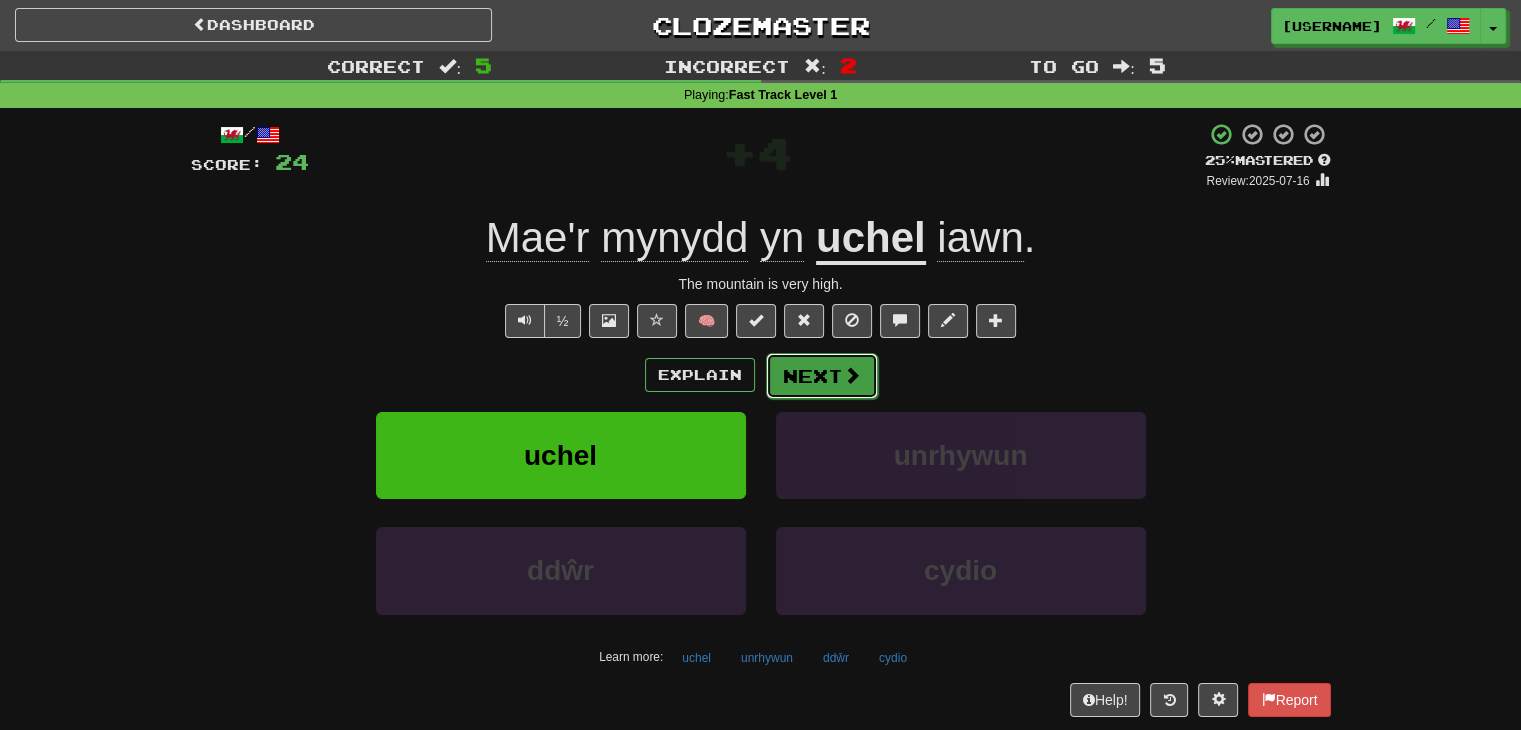 click on "Next" at bounding box center [822, 376] 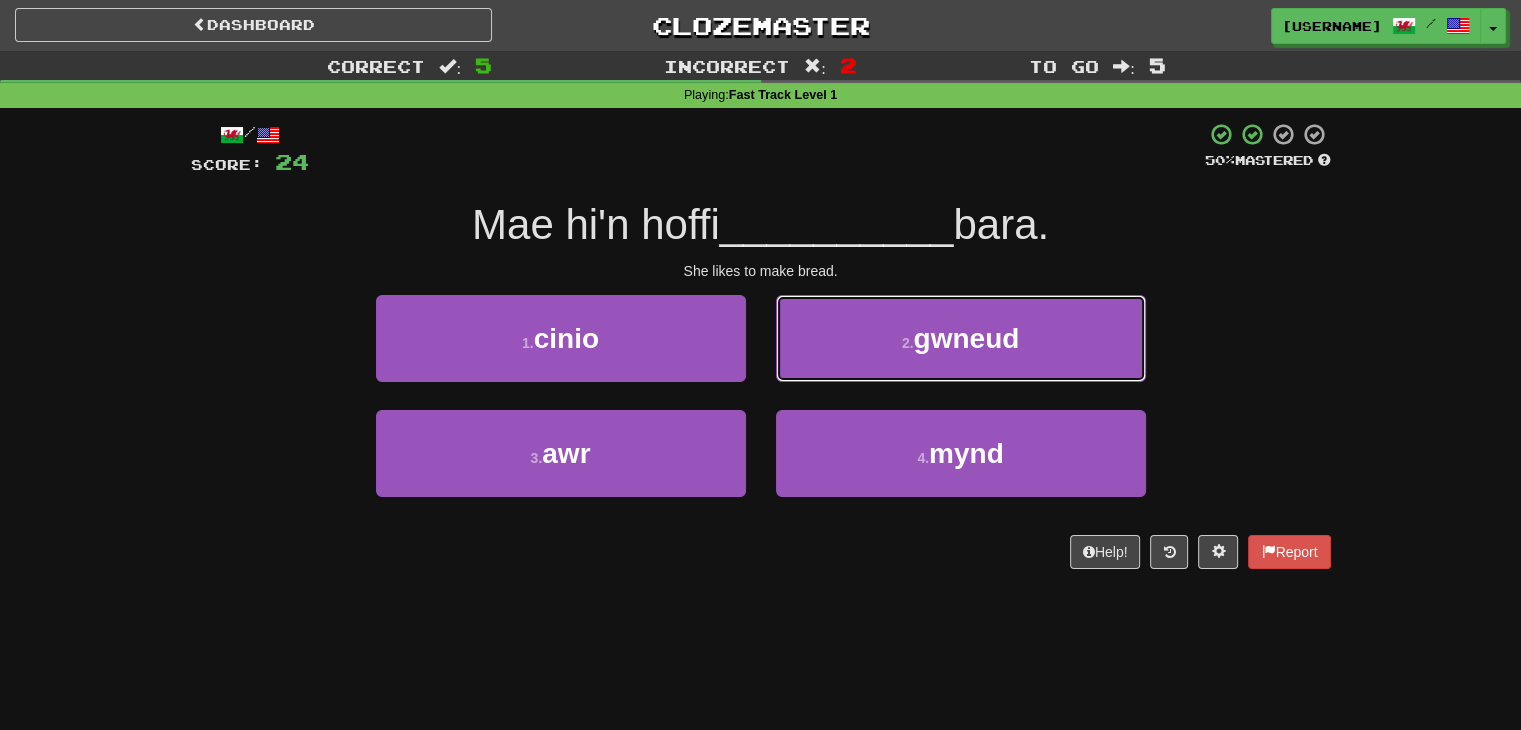click on "2 . gwneud" at bounding box center [961, 338] 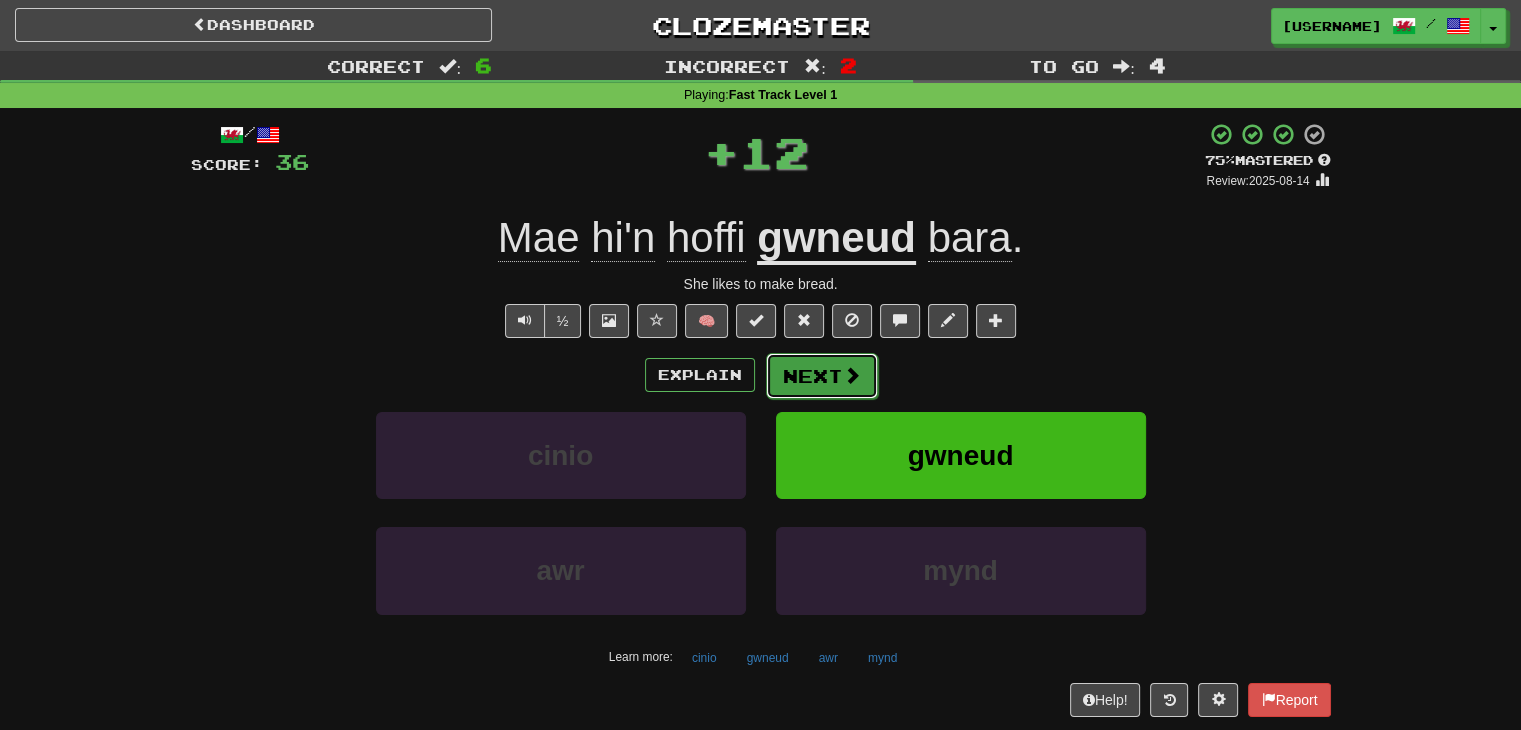 click on "Next" at bounding box center [822, 376] 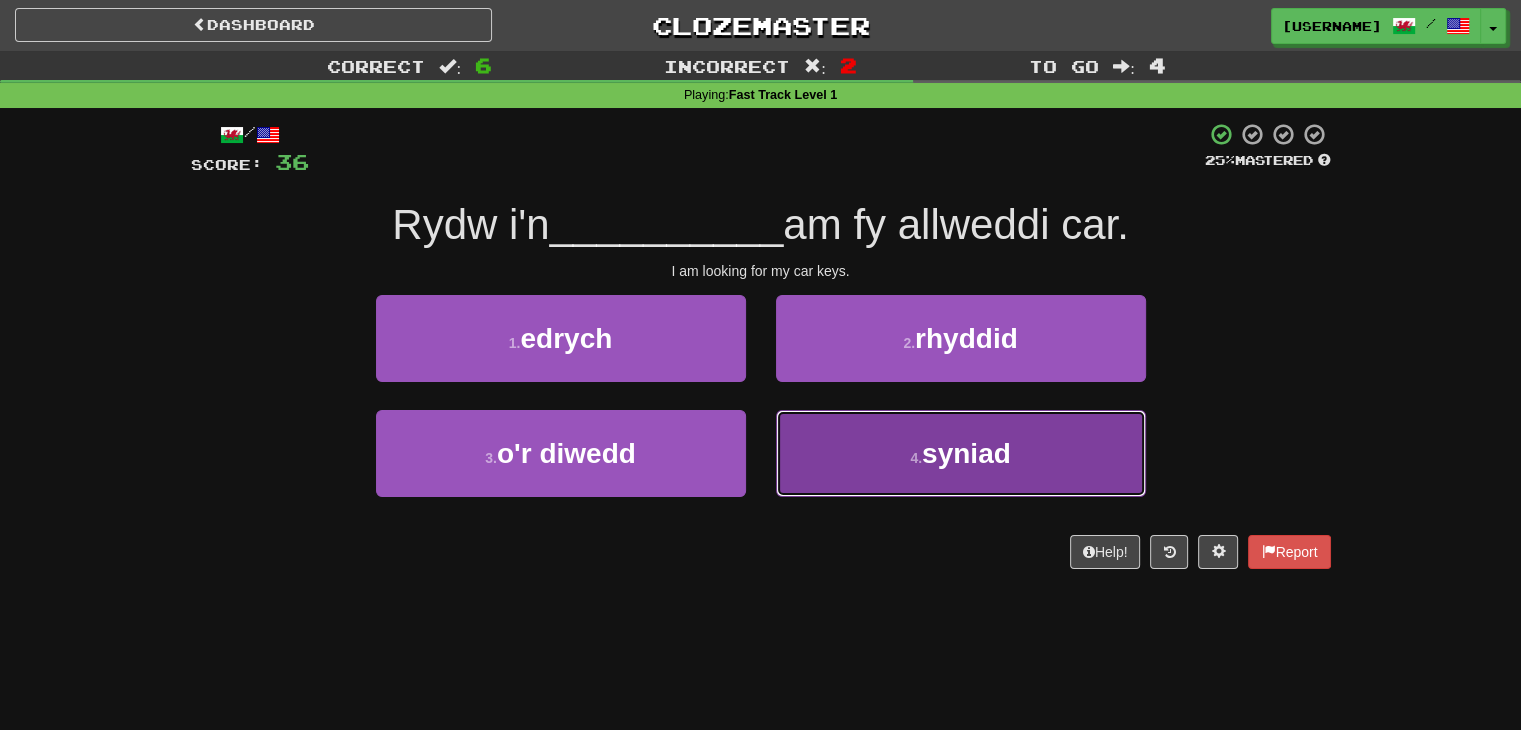 click on "4 . syniad" at bounding box center (961, 453) 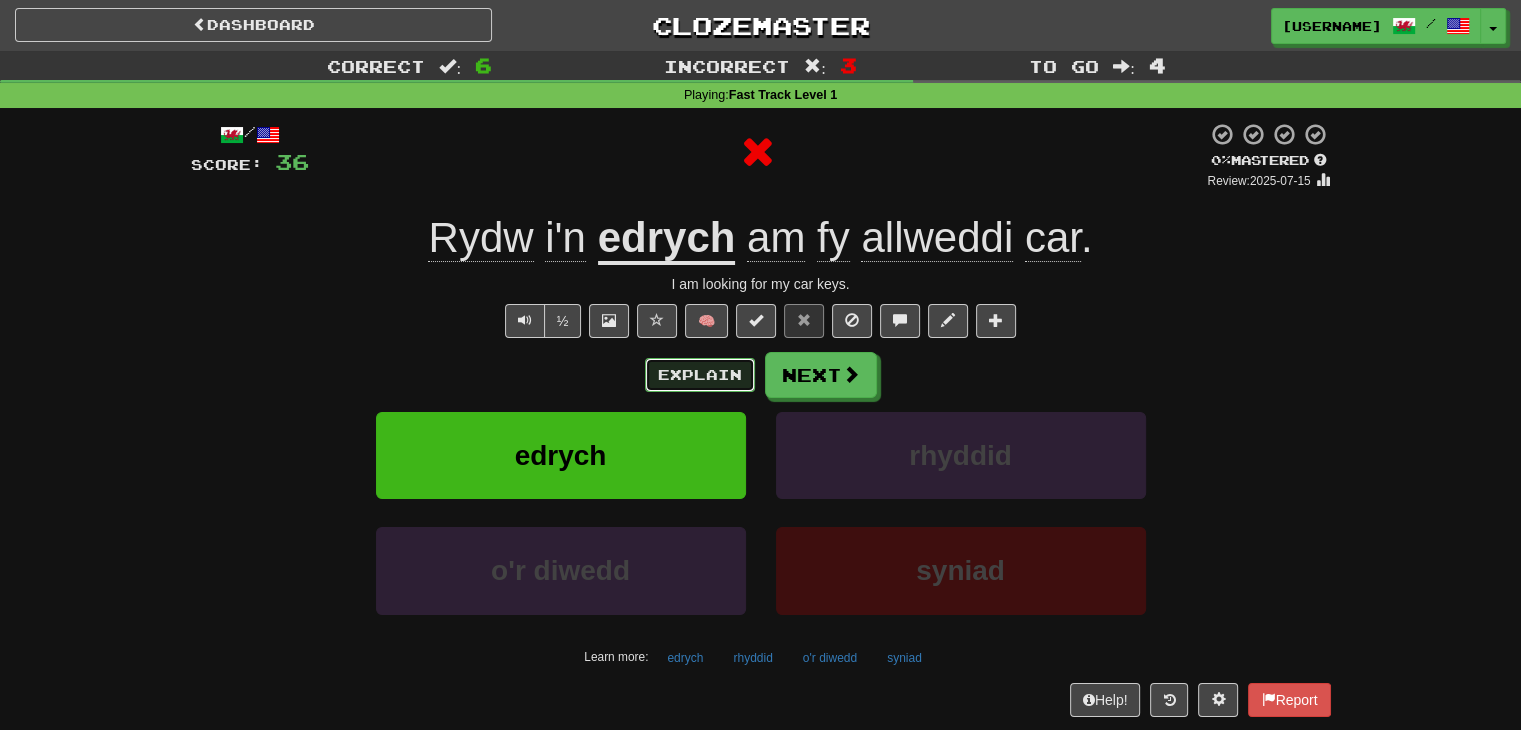 click on "Explain" at bounding box center (700, 375) 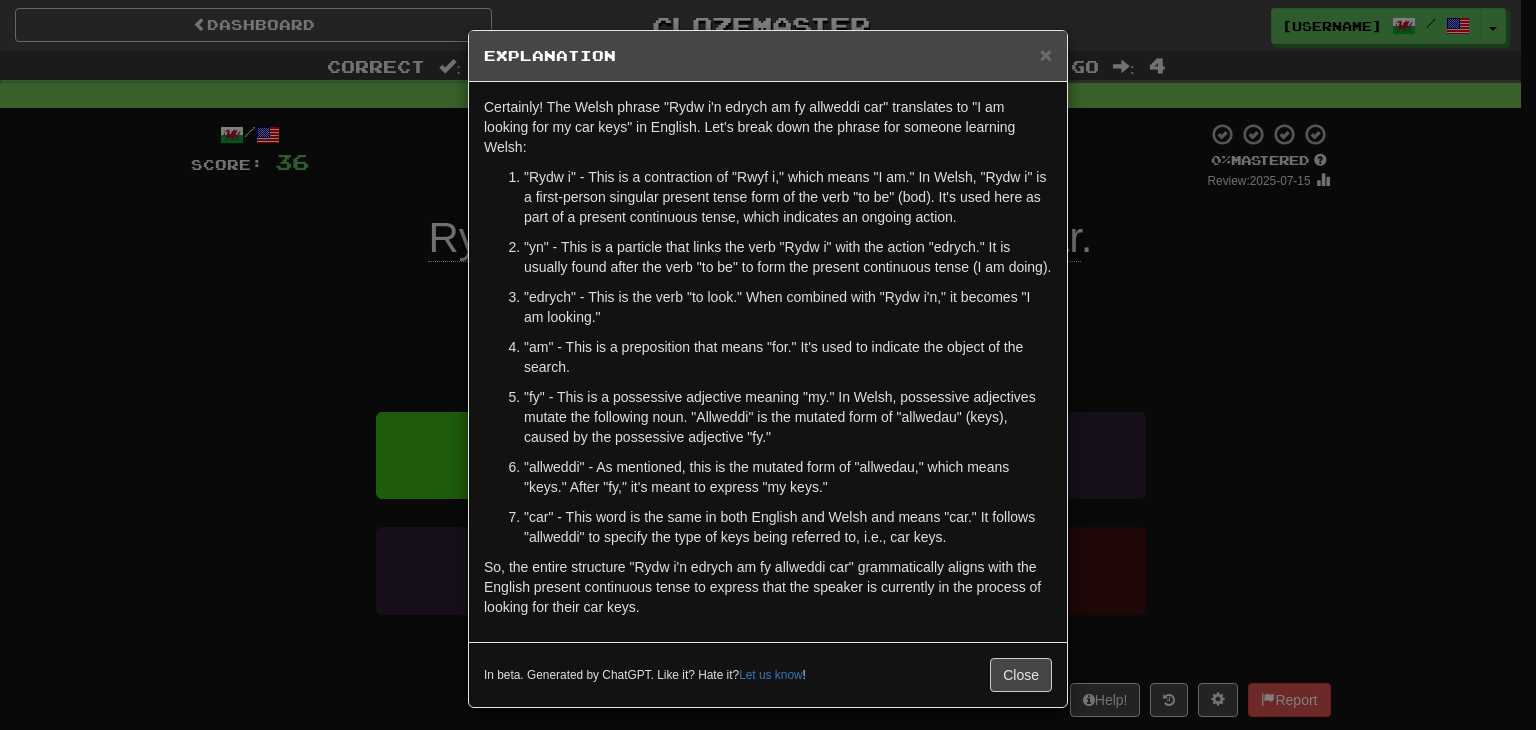 click on "Certainly! The Welsh phrase "Rydw i'n edrych am fy allweddi car" translates to "I am looking for my car keys" in English. Let's break down the phrase for someone learning Welsh:
"Rydw i" - This is a contraction of "Rwyf i," which means "I am." In Welsh, "Rydw i" is a first-person singular present tense form of the verb "to be" (bod). It's used here as part of a present continuous tense, which indicates an ongoing action.
"yn" - This is a particle that links the verb "Rydw i" with the action "edrych." It is usually found after the verb "to be" to form the present continuous tense (I am doing).
"edrych" - This is the verb "to look." When combined with "Rydw i'n," it becomes "I am looking."
"am" - This is a preposition that means "for." It's used to indicate the object of the search.
"allweddi" - As mentioned, this is the mutated form of "allwedau," which means "keys." After "fy," it's meant to express "my keys."
Let us know ! Close" at bounding box center (768, 365) 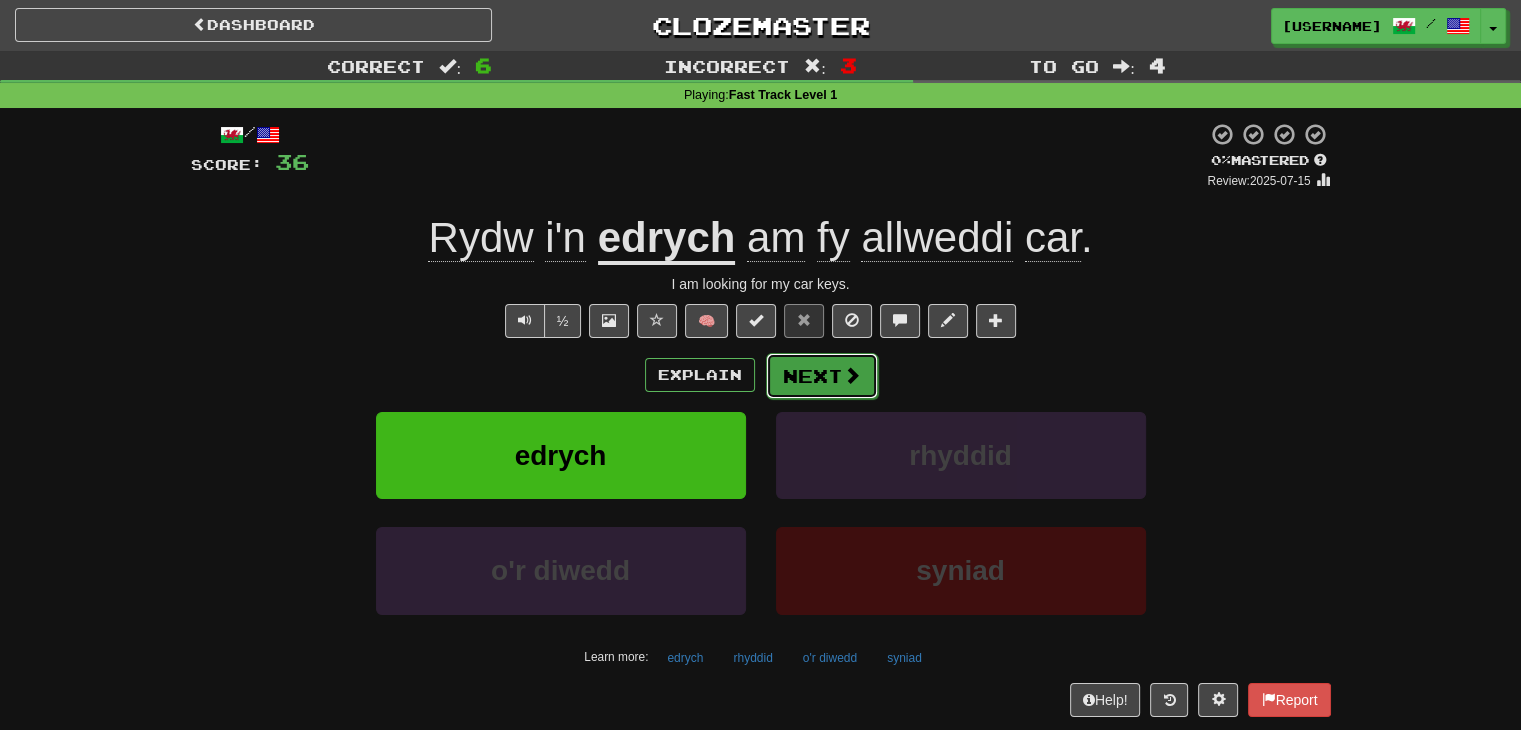 click on "Next" at bounding box center (822, 376) 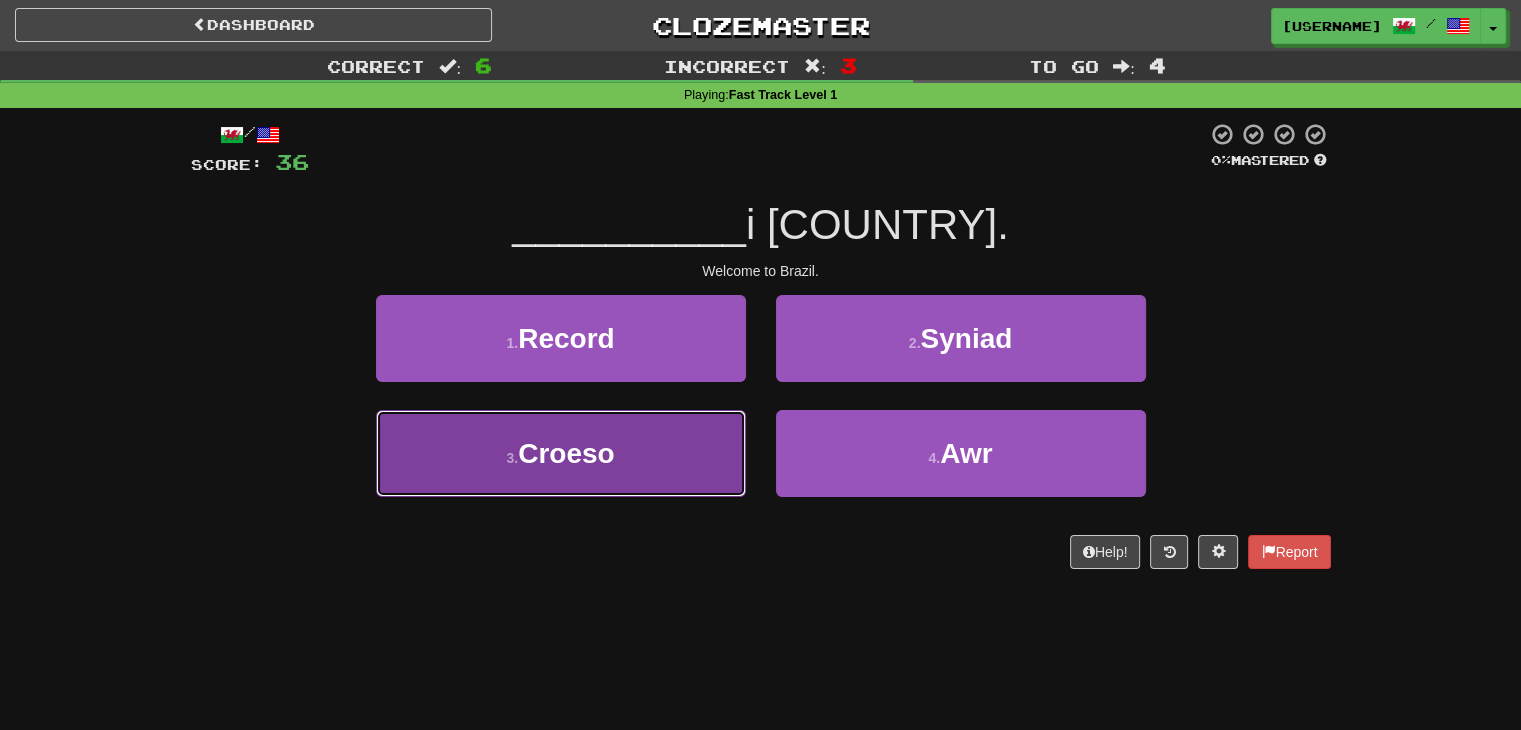 click on "3 . Croeso" at bounding box center [561, 453] 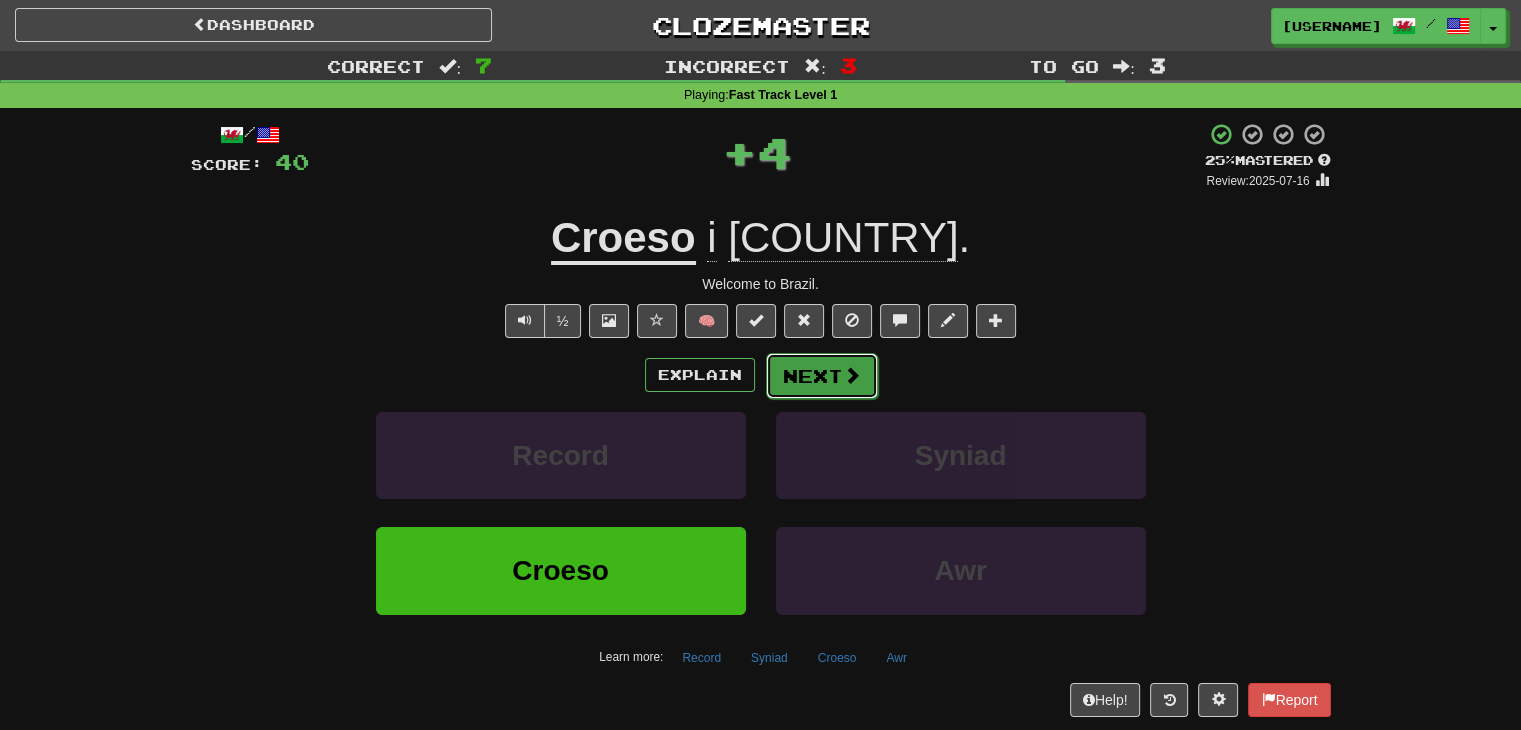 click on "Next" at bounding box center (822, 376) 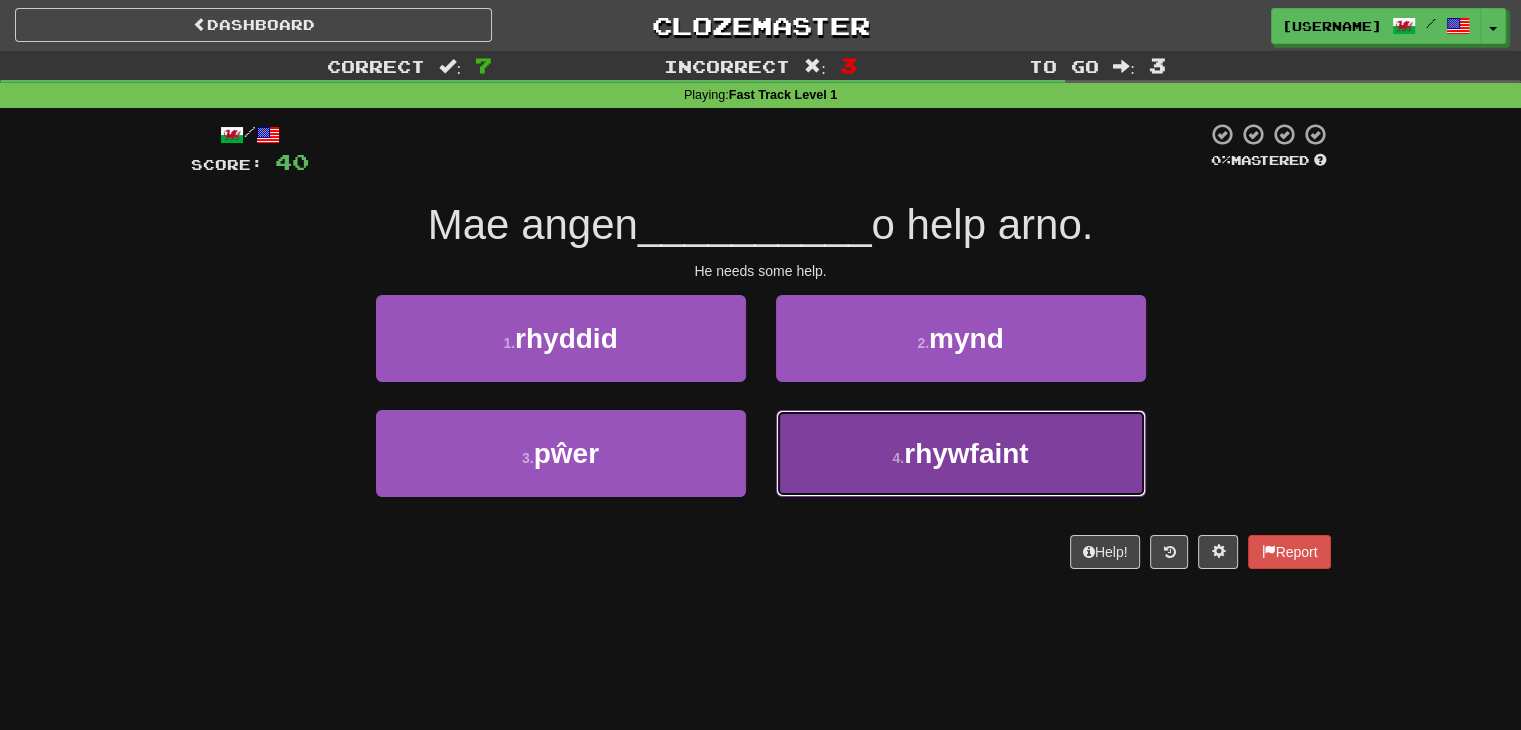 click on "4 . rhywfaint" at bounding box center (961, 453) 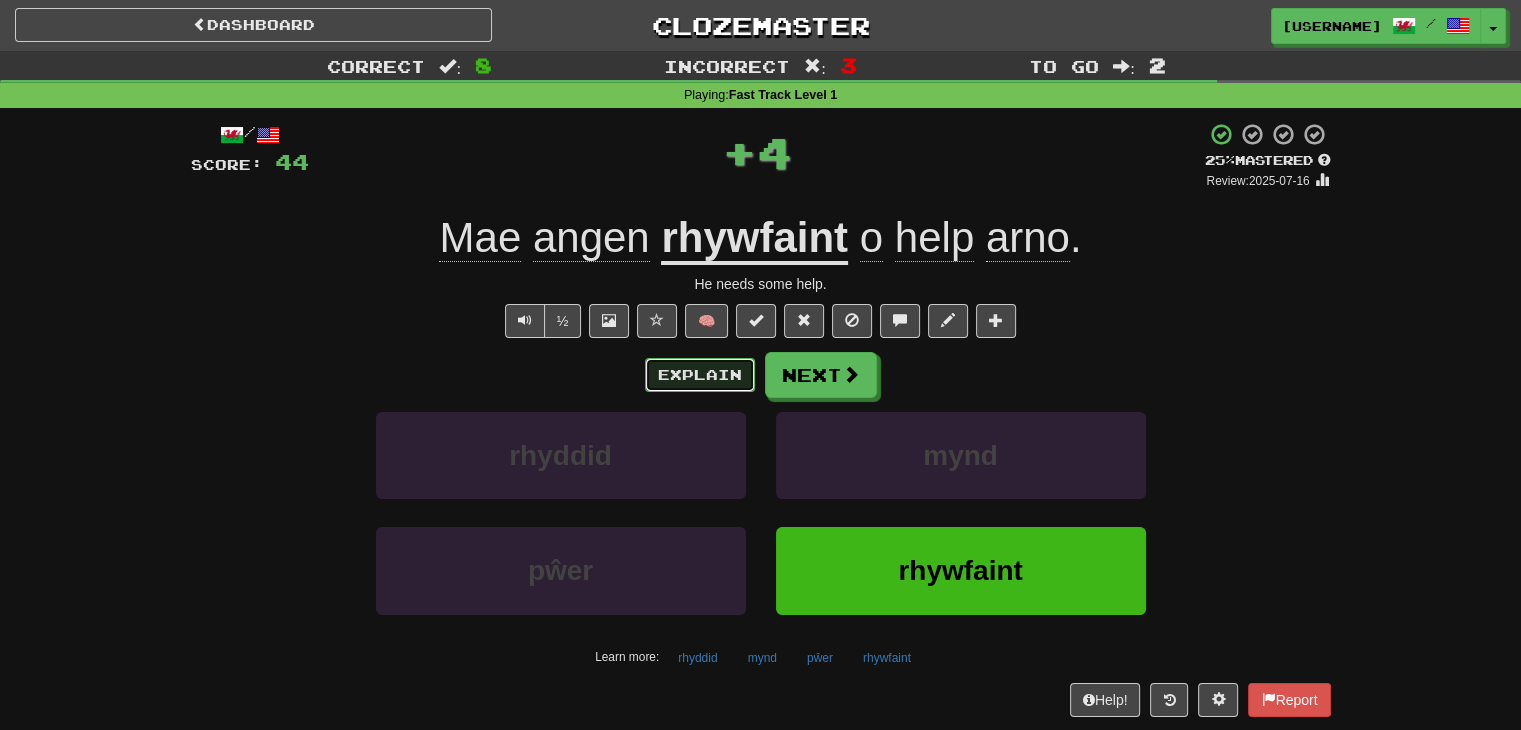 click on "Explain" at bounding box center [700, 375] 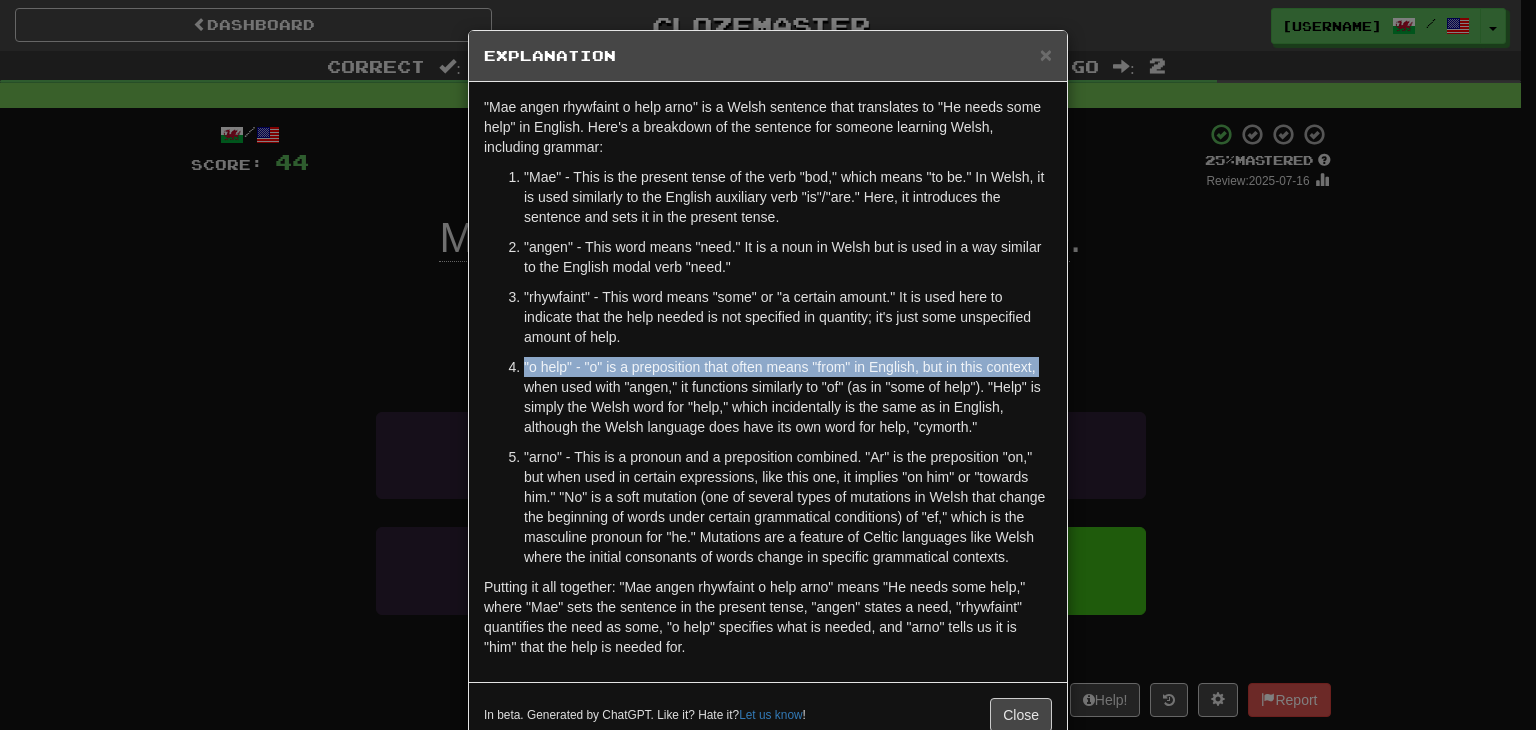 drag, startPoint x: 444, startPoint y: 381, endPoint x: 320, endPoint y: 370, distance: 124.486946 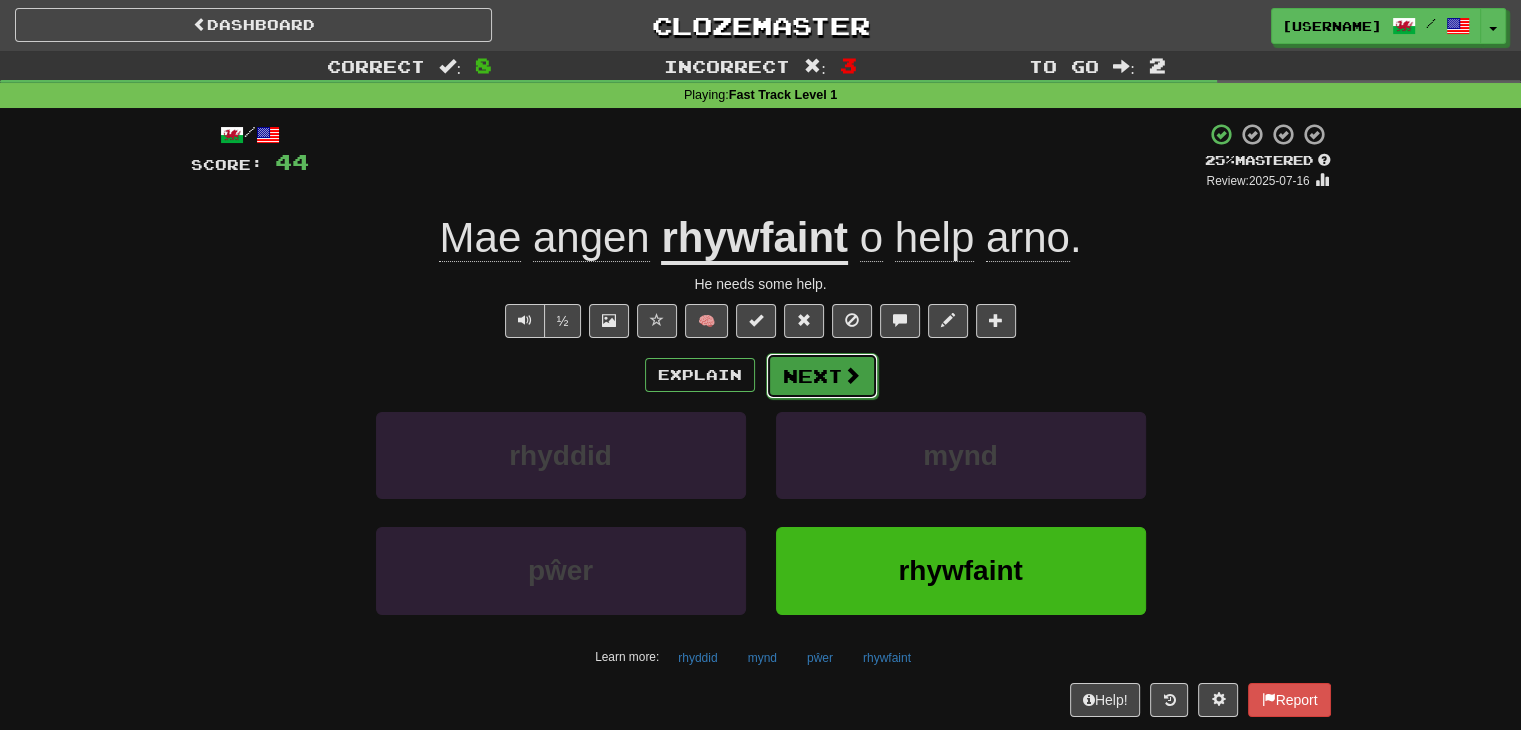 click on "Next" at bounding box center (822, 376) 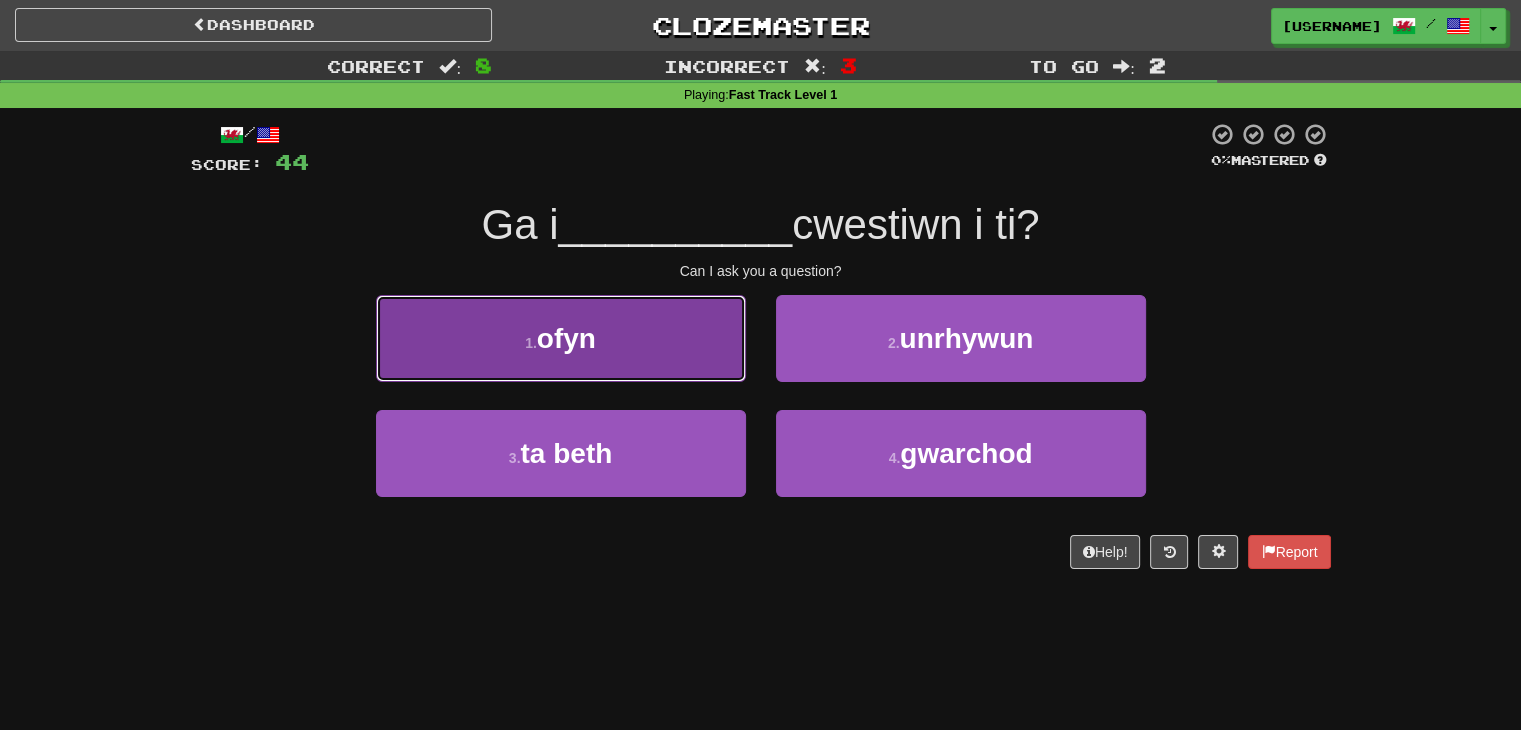 click on "1 . ofyn" at bounding box center (561, 338) 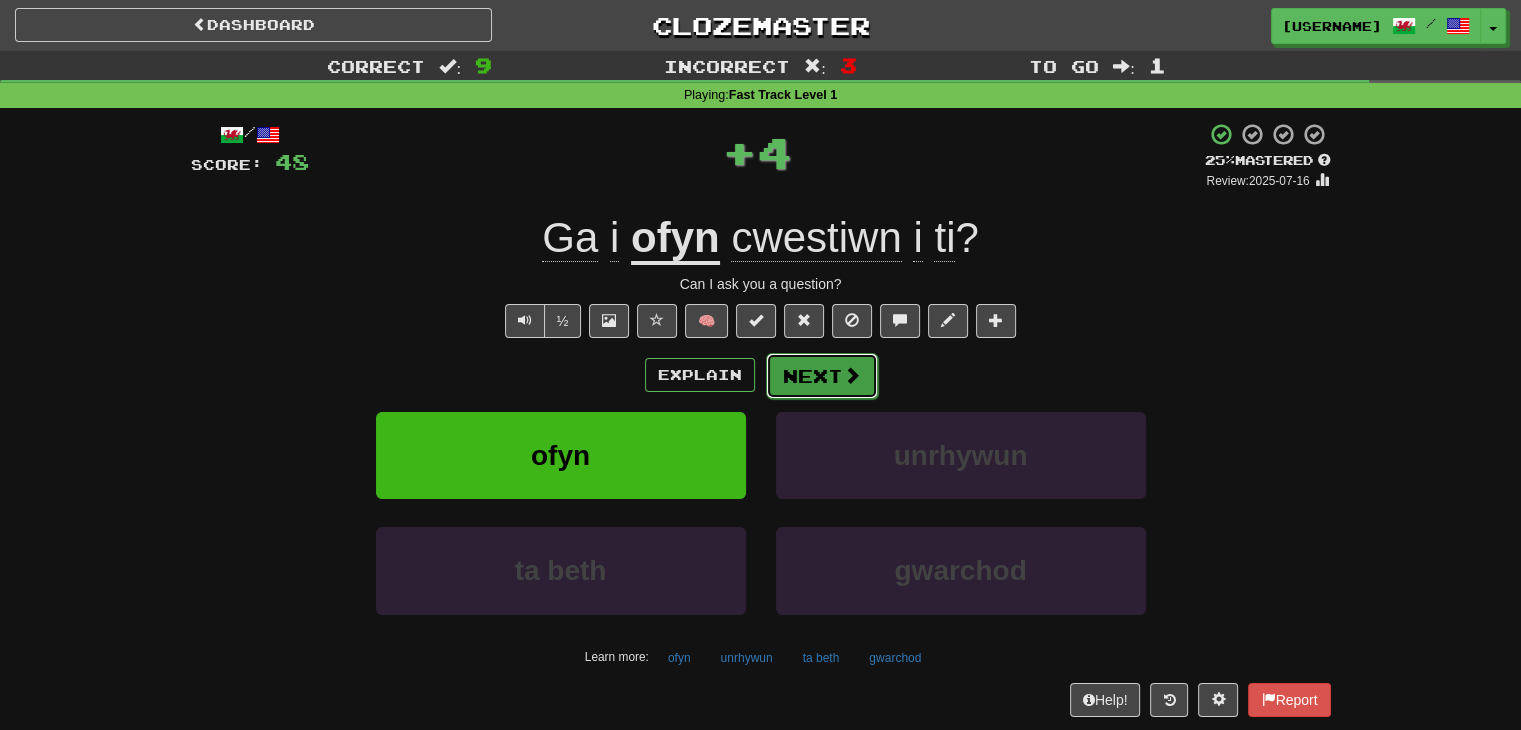click on "Next" at bounding box center [822, 376] 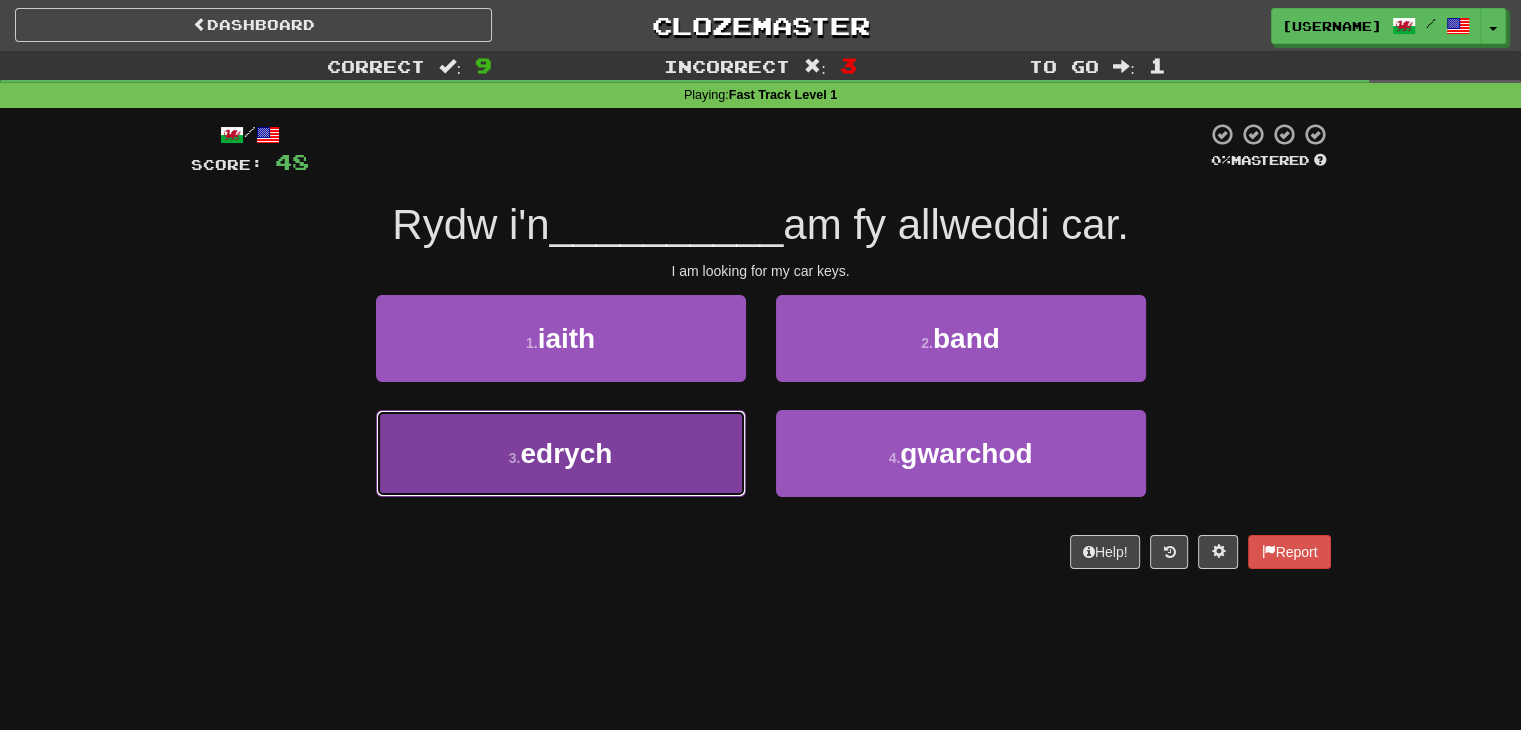 click on "3 . edrych" at bounding box center (561, 453) 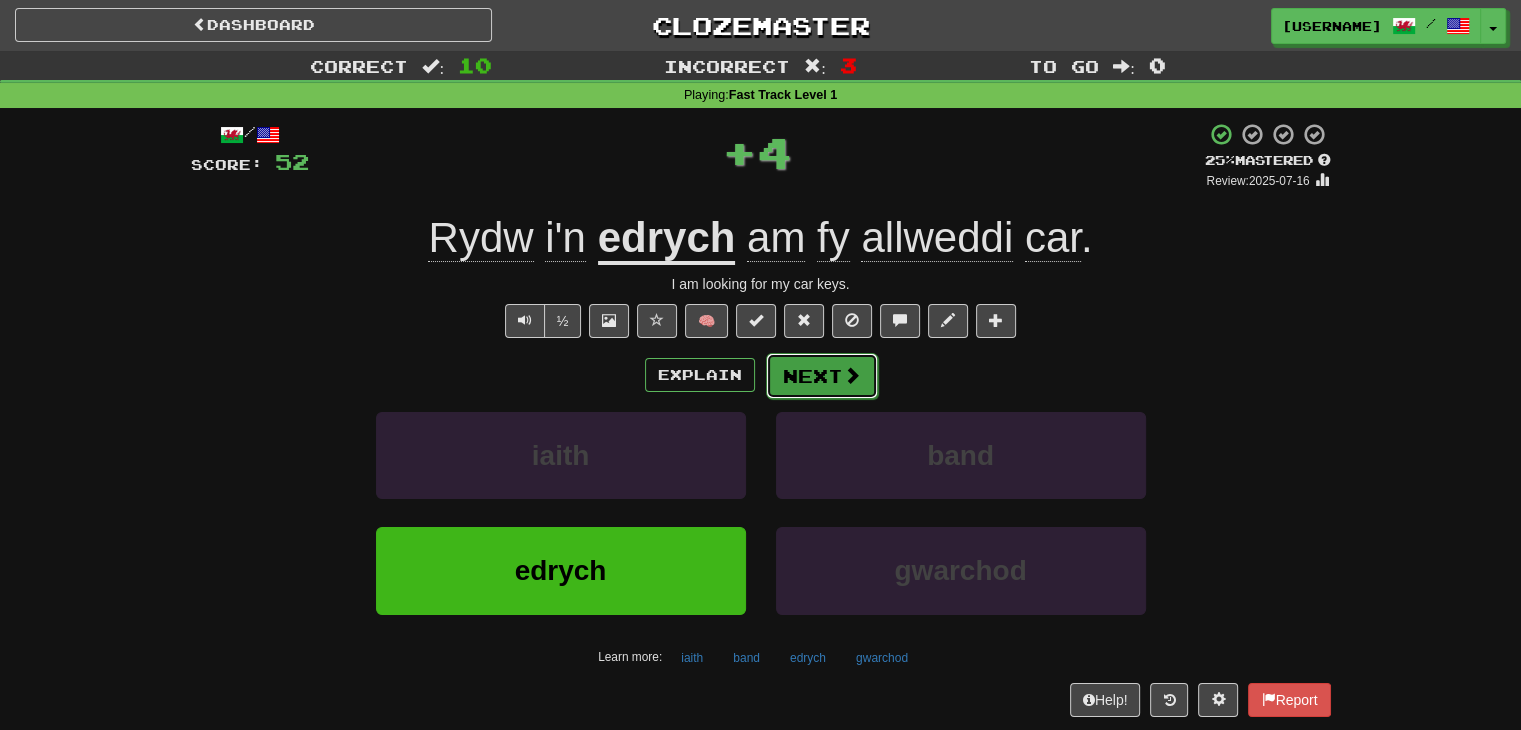 click on "Next" at bounding box center (822, 376) 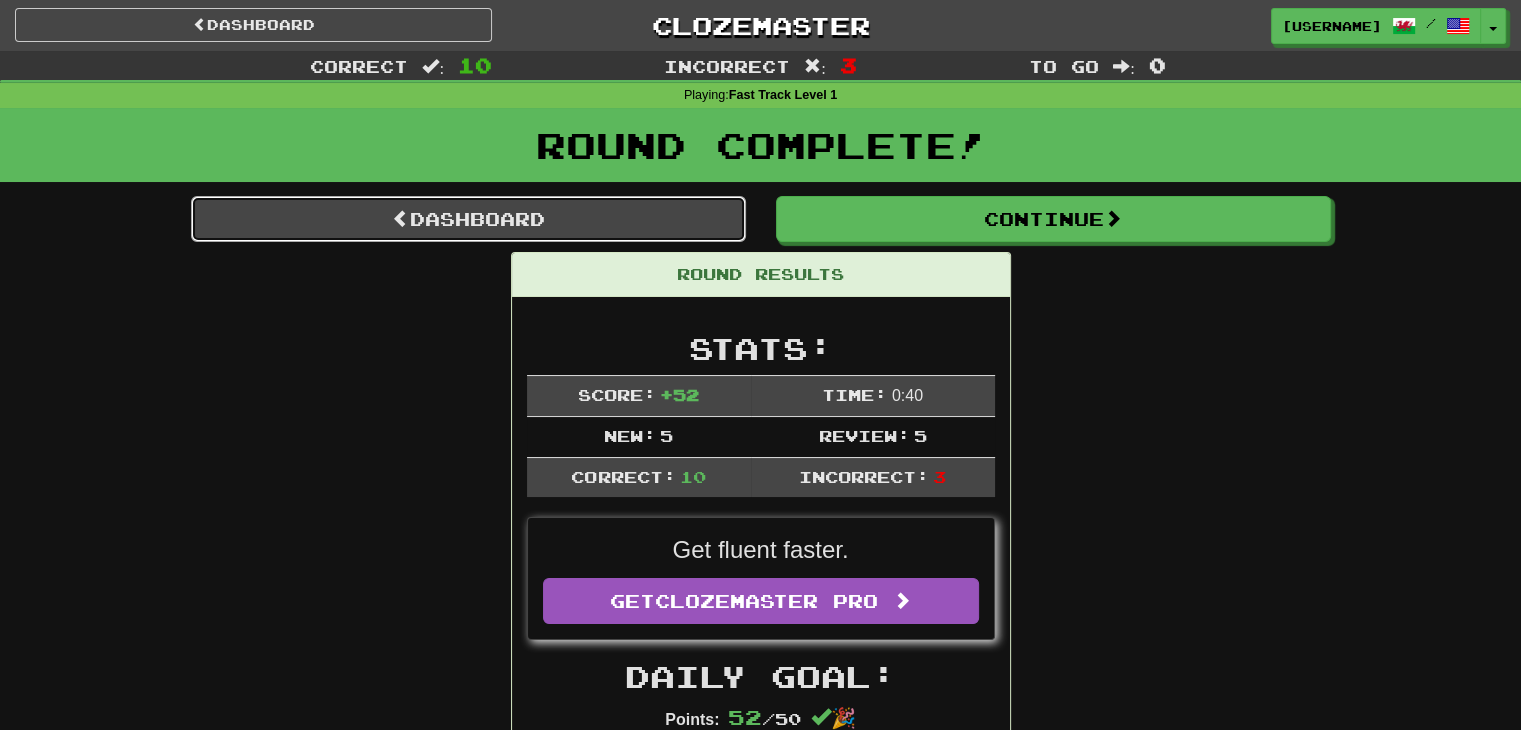 click on "Dashboard" at bounding box center (468, 219) 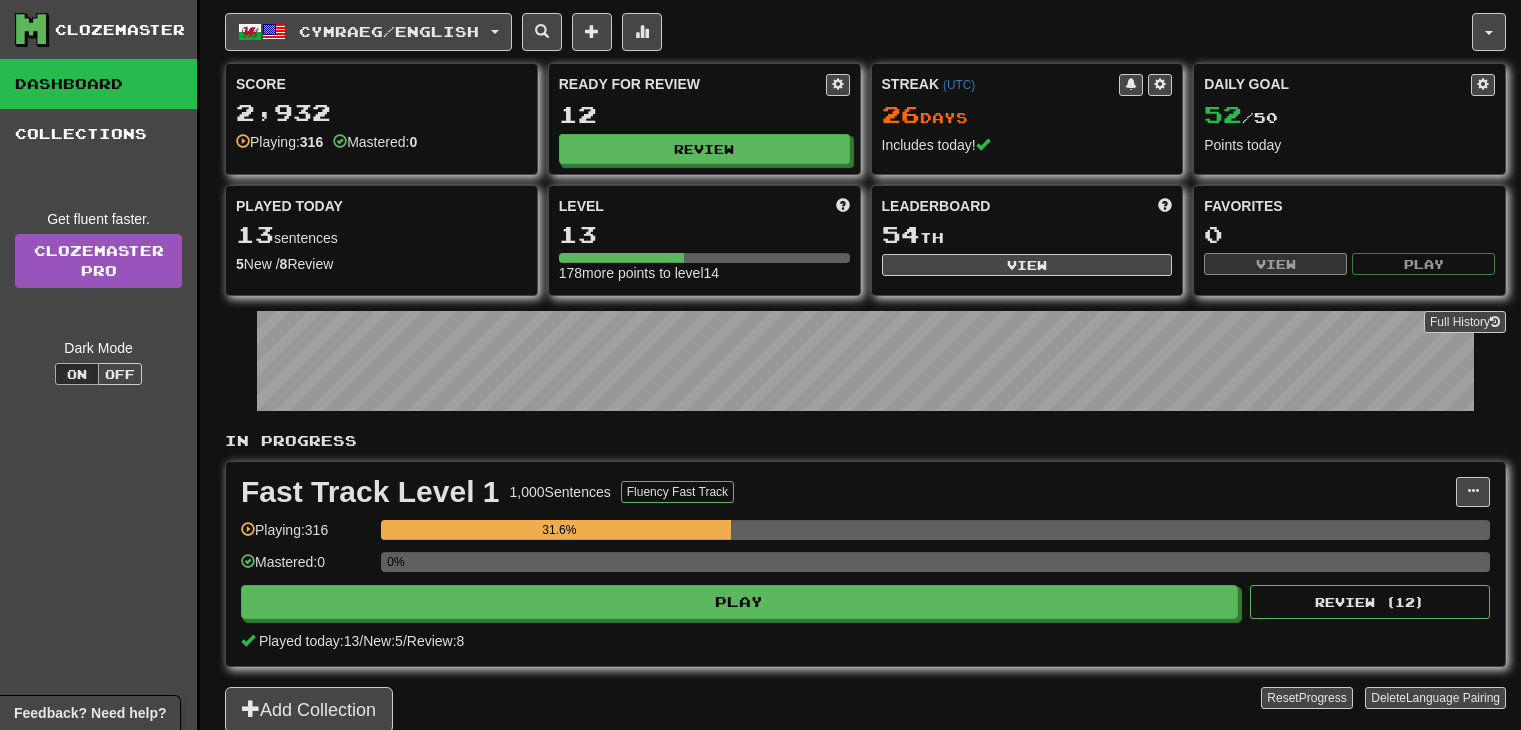 scroll, scrollTop: 0, scrollLeft: 0, axis: both 